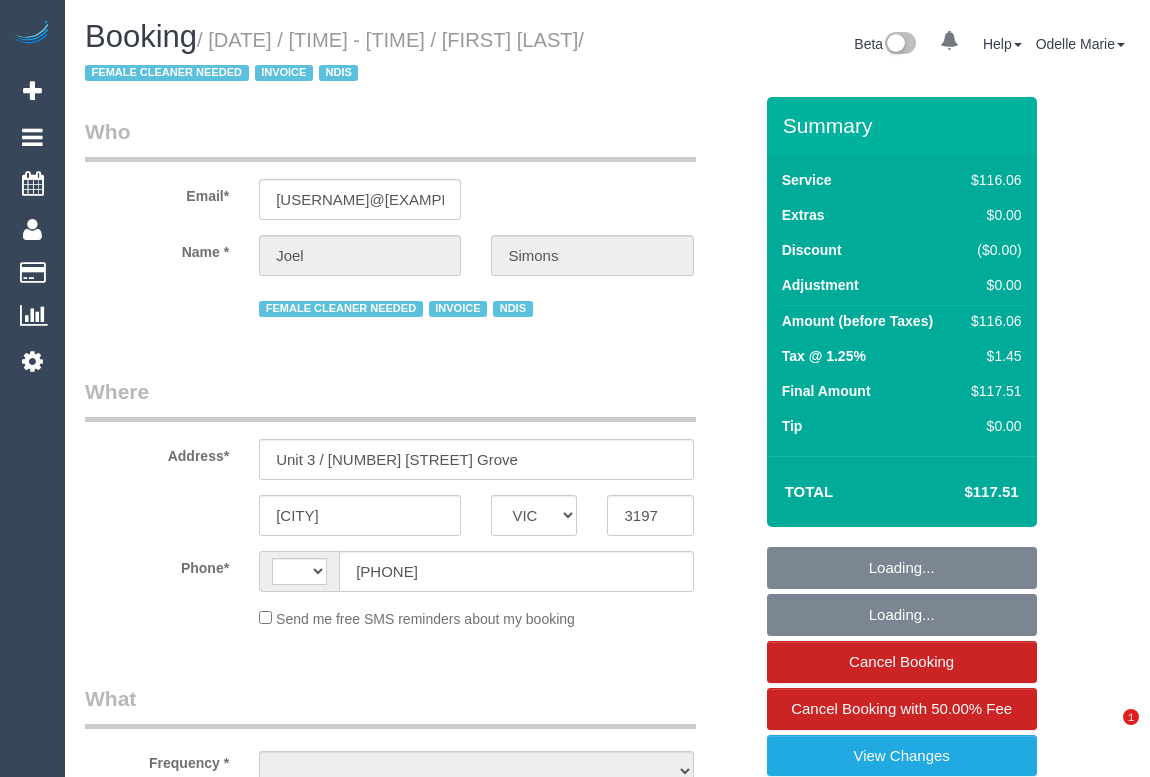 select on "VIC" 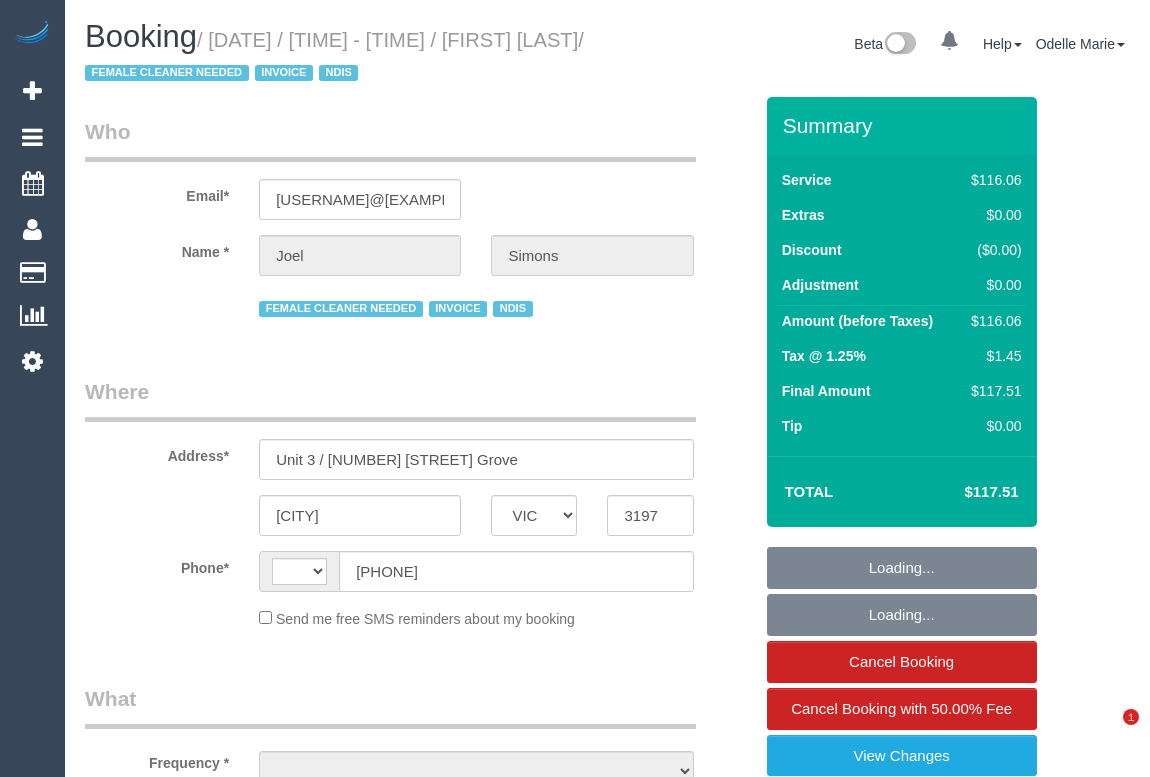 scroll, scrollTop: 0, scrollLeft: 0, axis: both 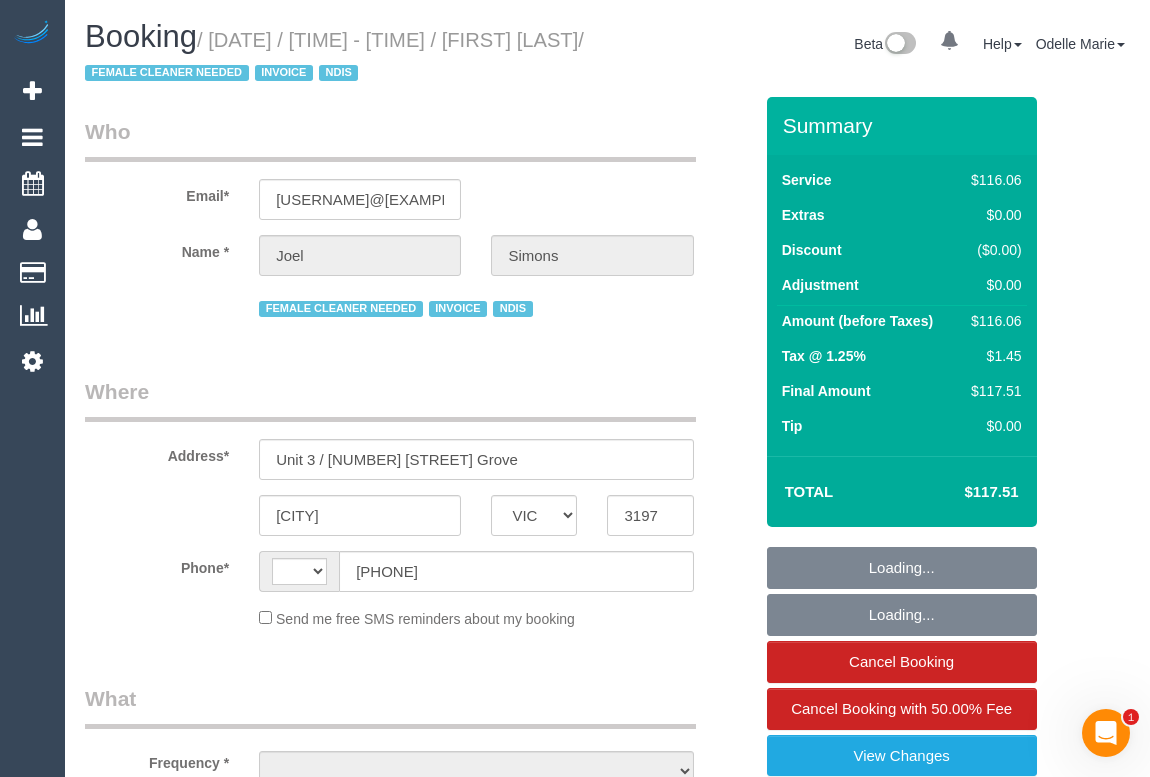 select on "string:AU" 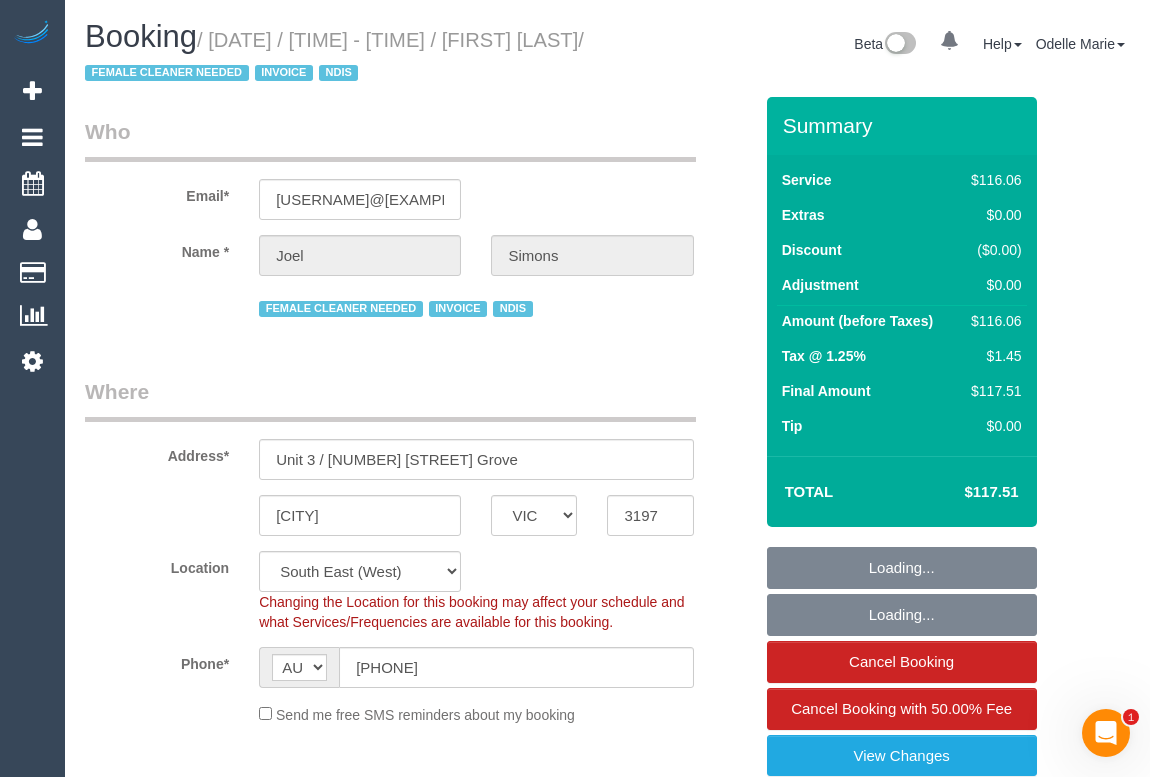 select on "object:604" 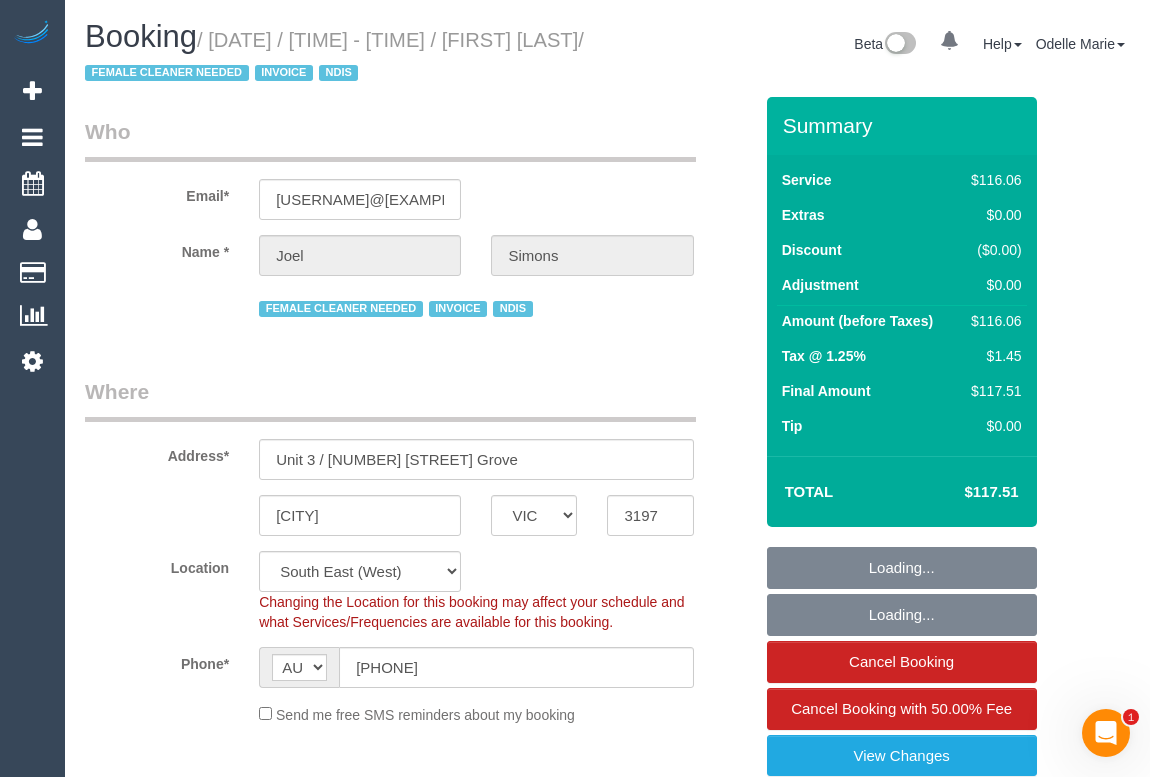 select on "number:28" 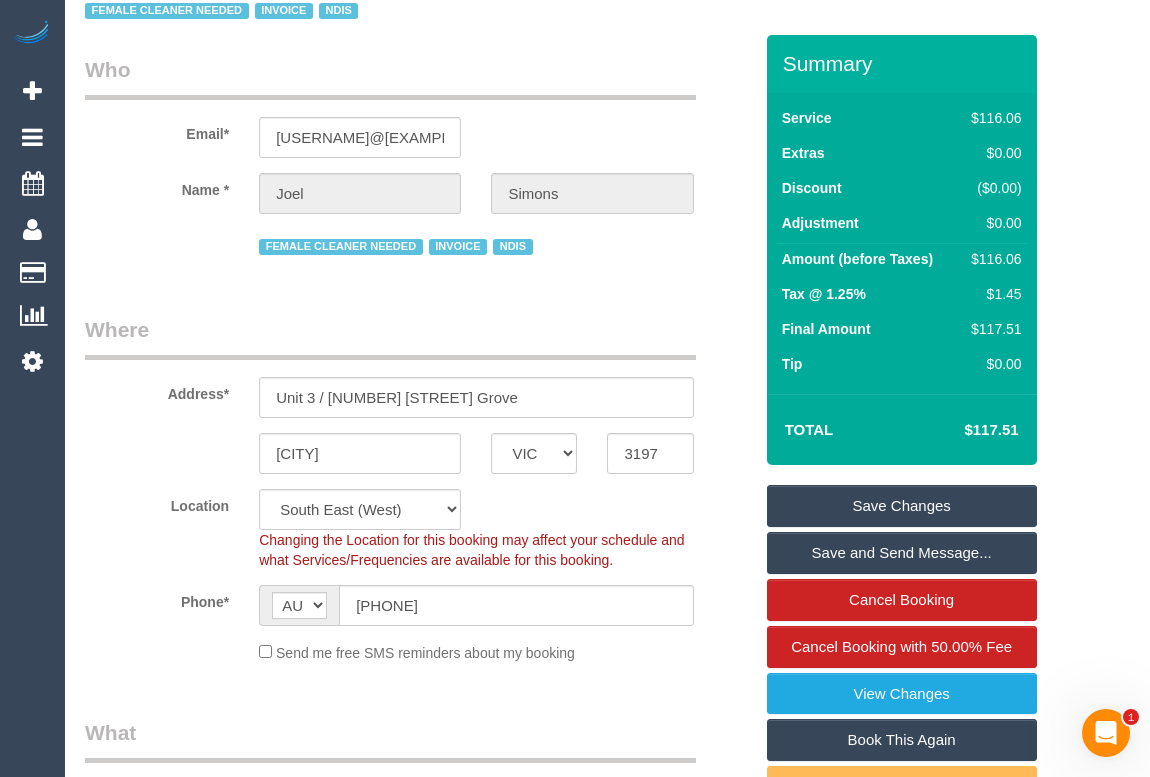 scroll, scrollTop: 0, scrollLeft: 0, axis: both 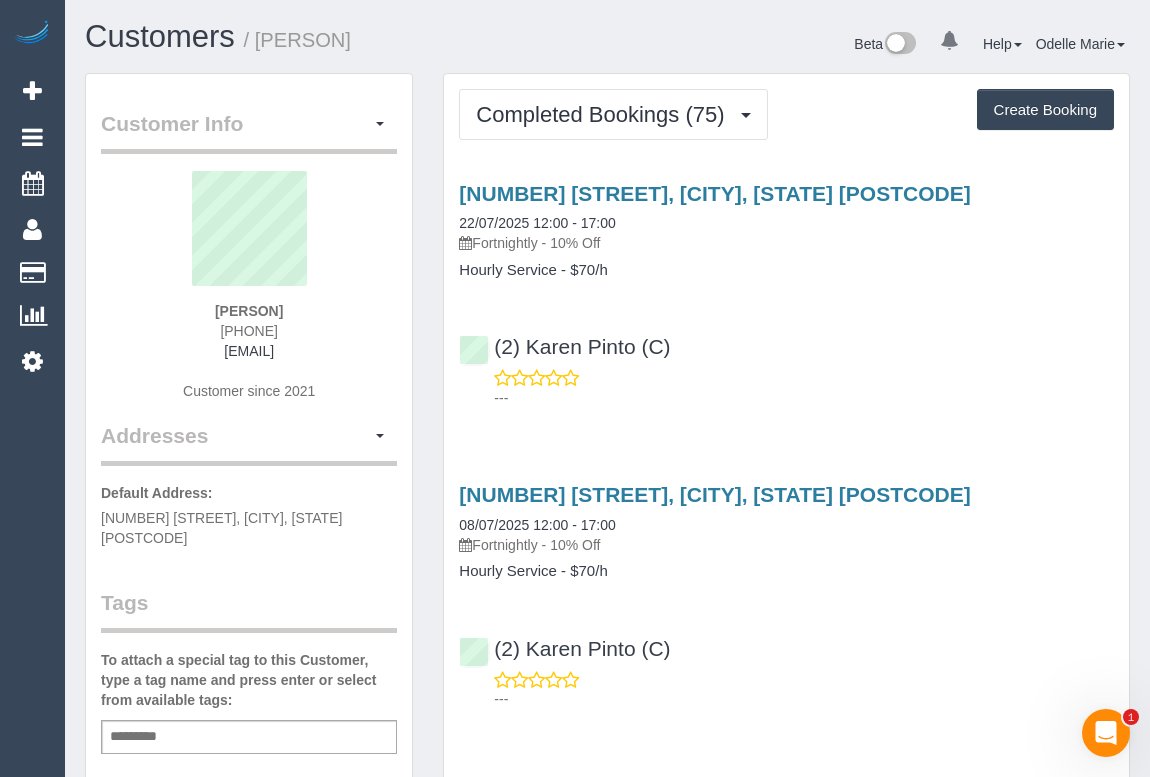 drag, startPoint x: 198, startPoint y: 330, endPoint x: 288, endPoint y: 330, distance: 90 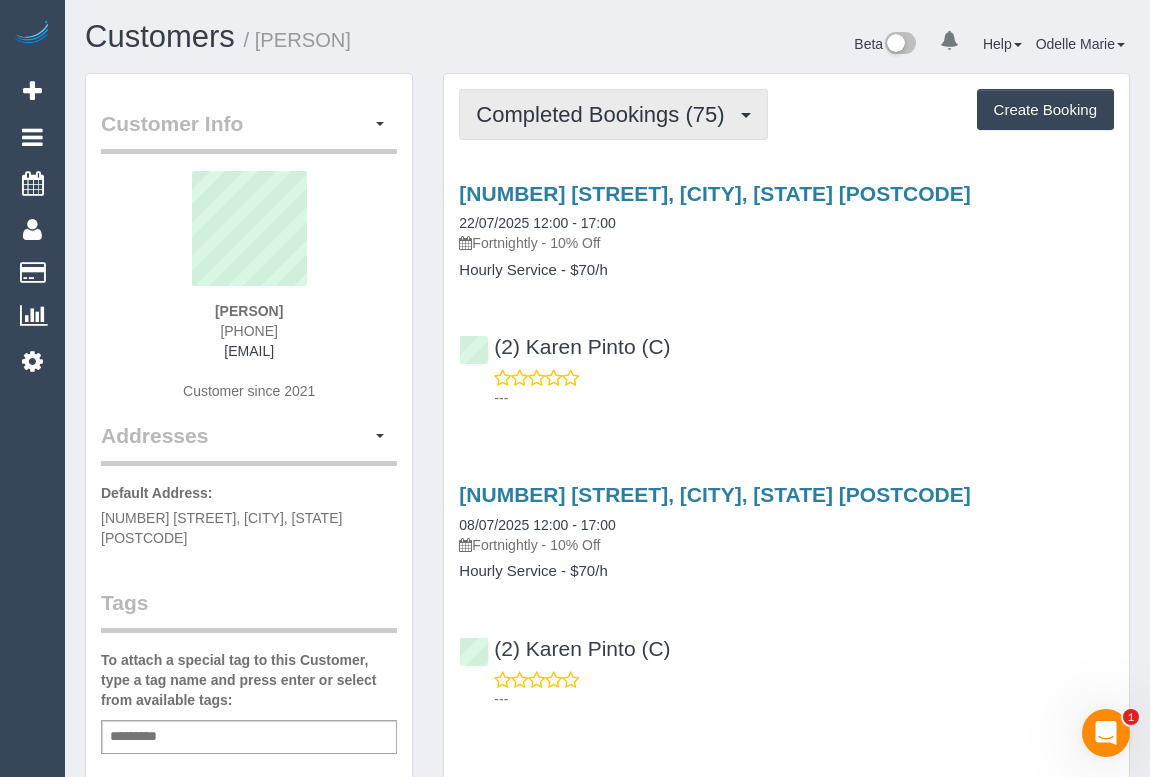 drag, startPoint x: 624, startPoint y: 117, endPoint x: 620, endPoint y: 168, distance: 51.156624 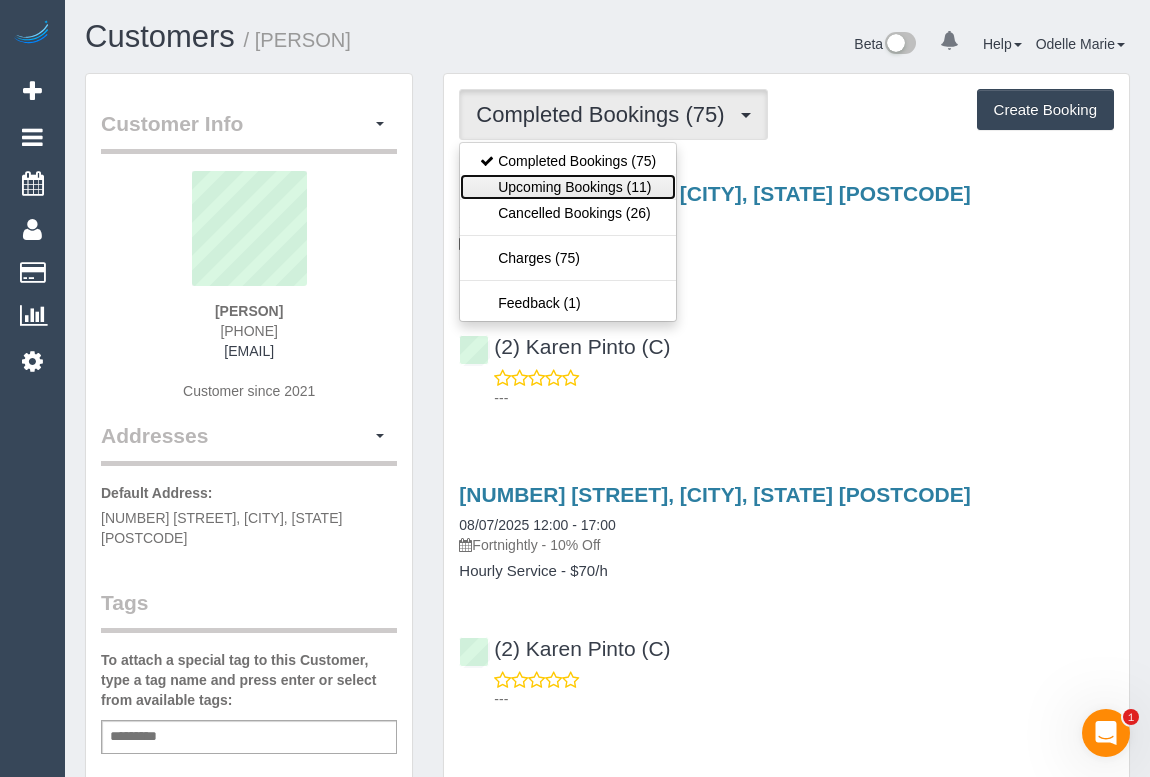 click on "Upcoming Bookings (11)" at bounding box center (568, 187) 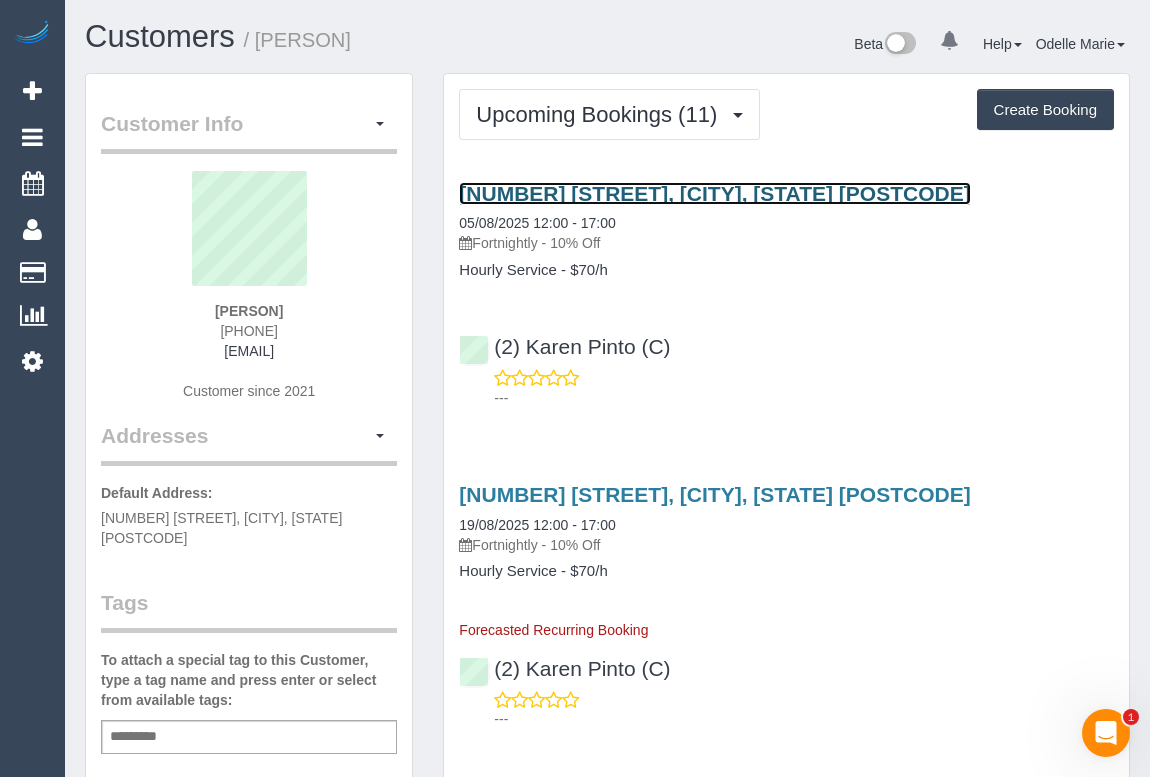 click on "51 Darlington Grove, Coburg, VIC 3058" at bounding box center (714, 193) 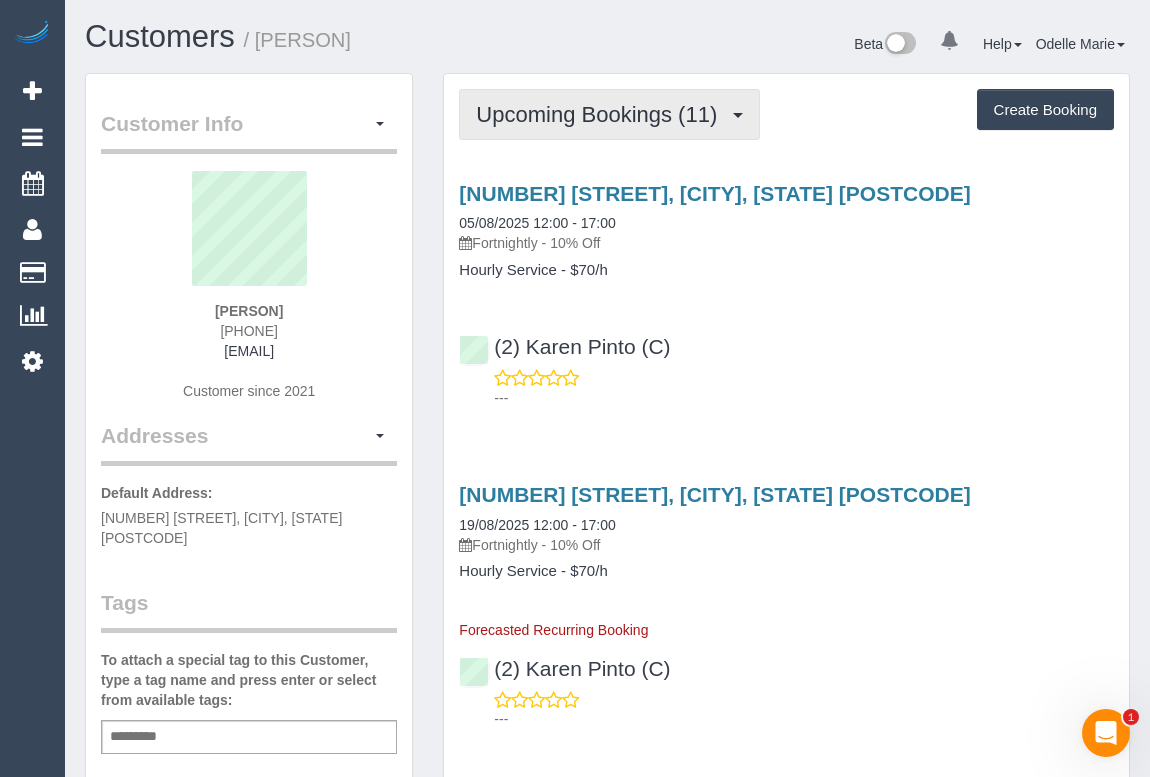 click on "Upcoming Bookings (11)" at bounding box center [601, 114] 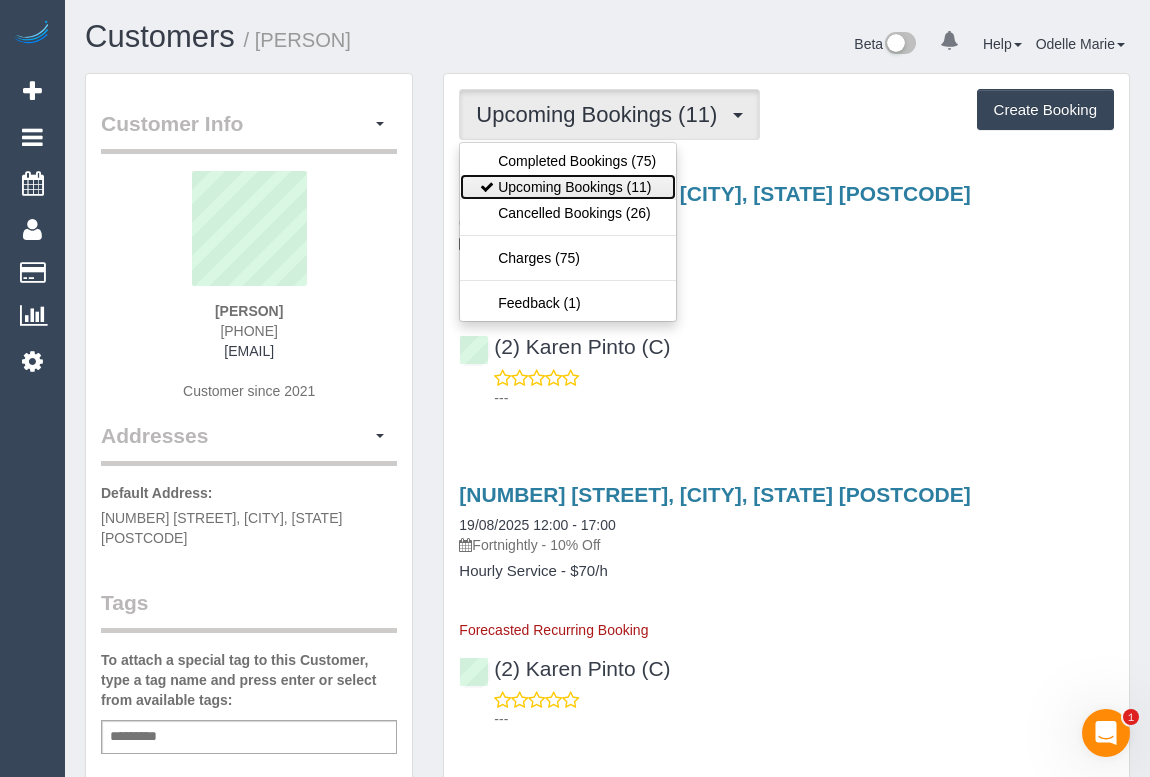 click on "Upcoming Bookings (11)" at bounding box center (568, 187) 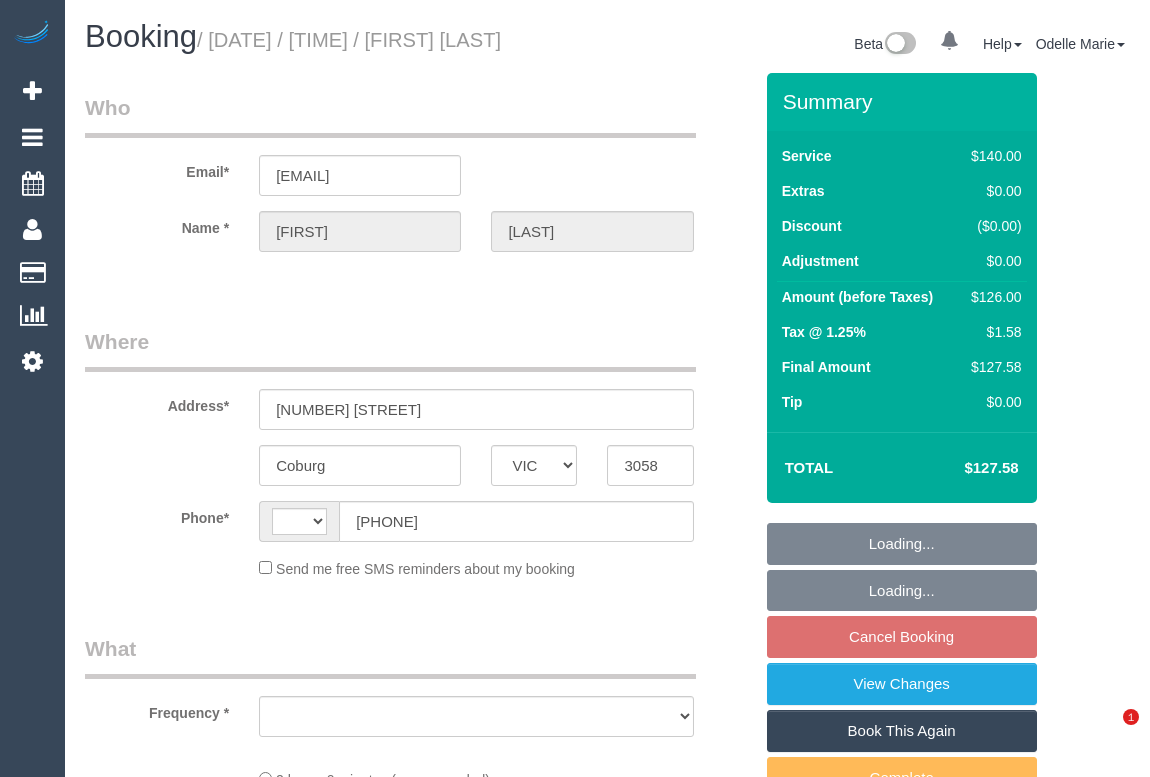 select on "VIC" 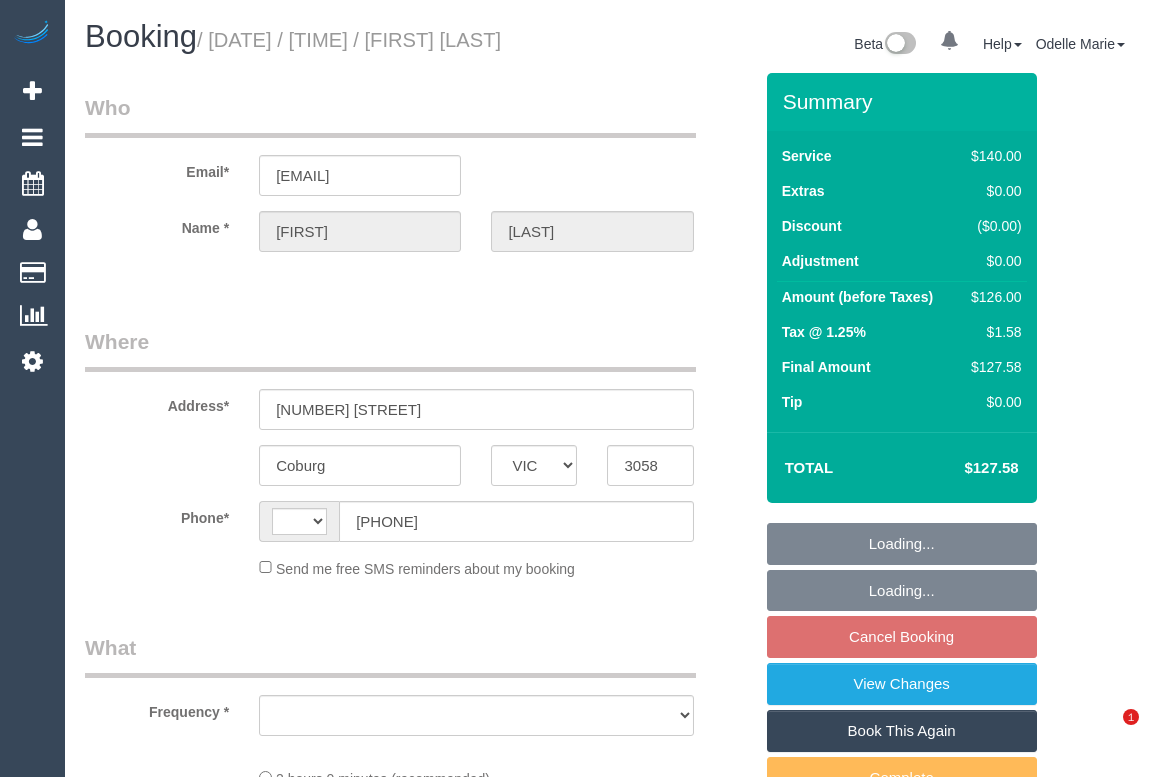 scroll, scrollTop: 0, scrollLeft: 0, axis: both 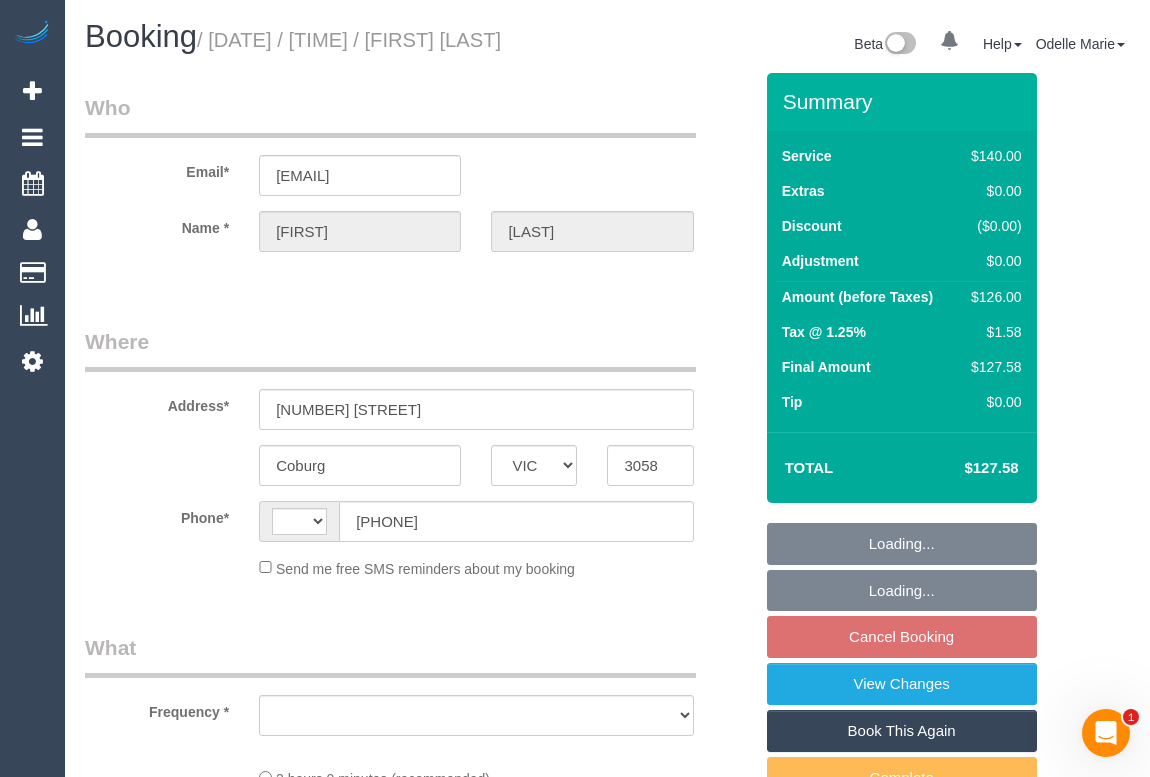 select on "string:stripe-pm_1IpolQ2GScqysDRVdQ5OYFEh" 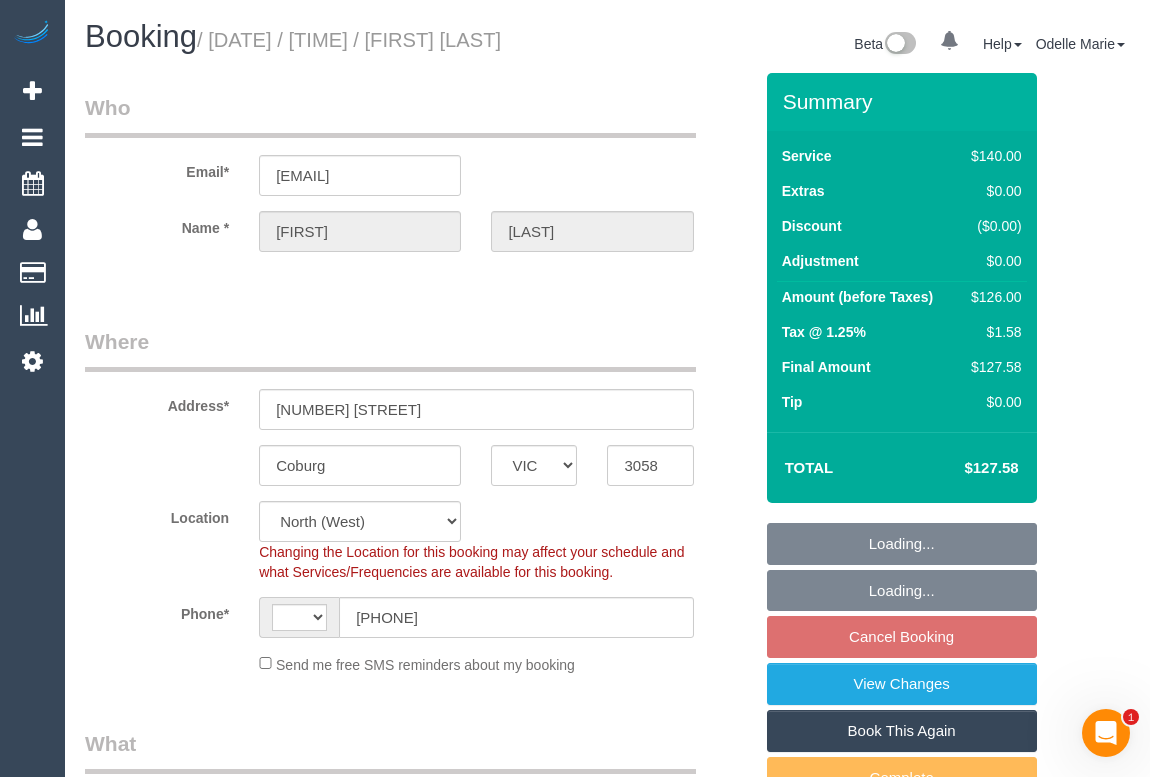 select on "string:AU" 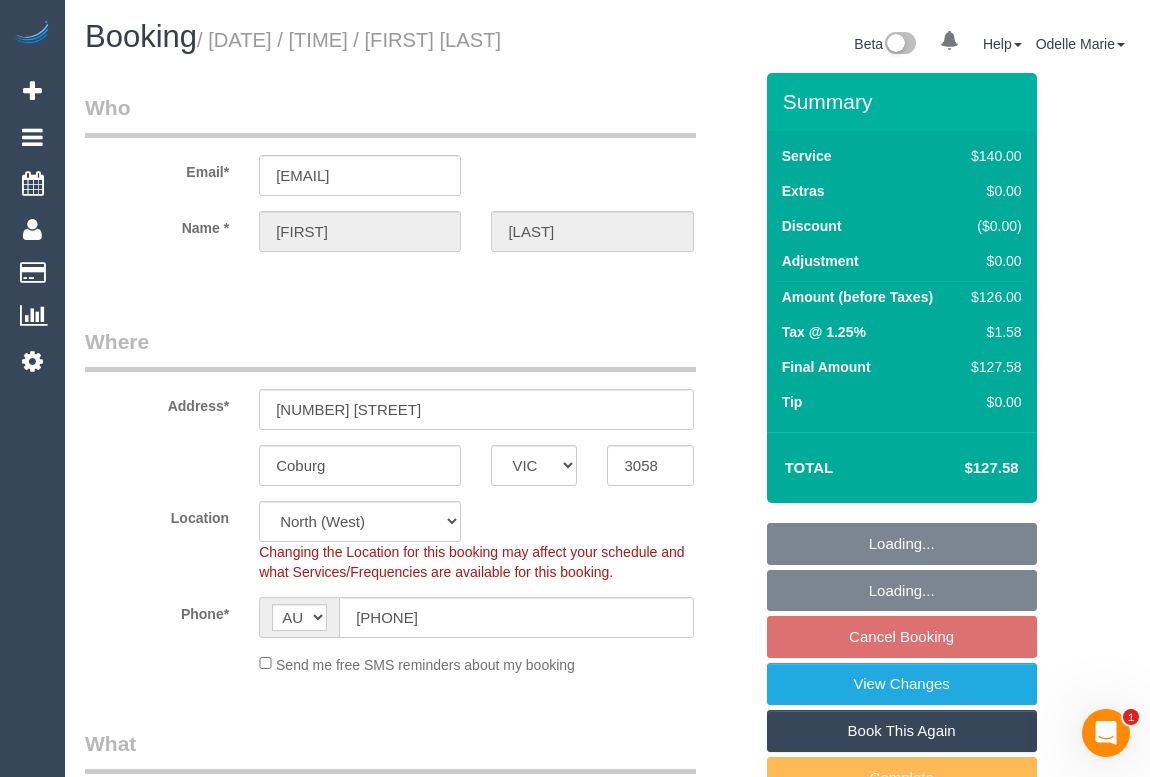 select on "number:28" 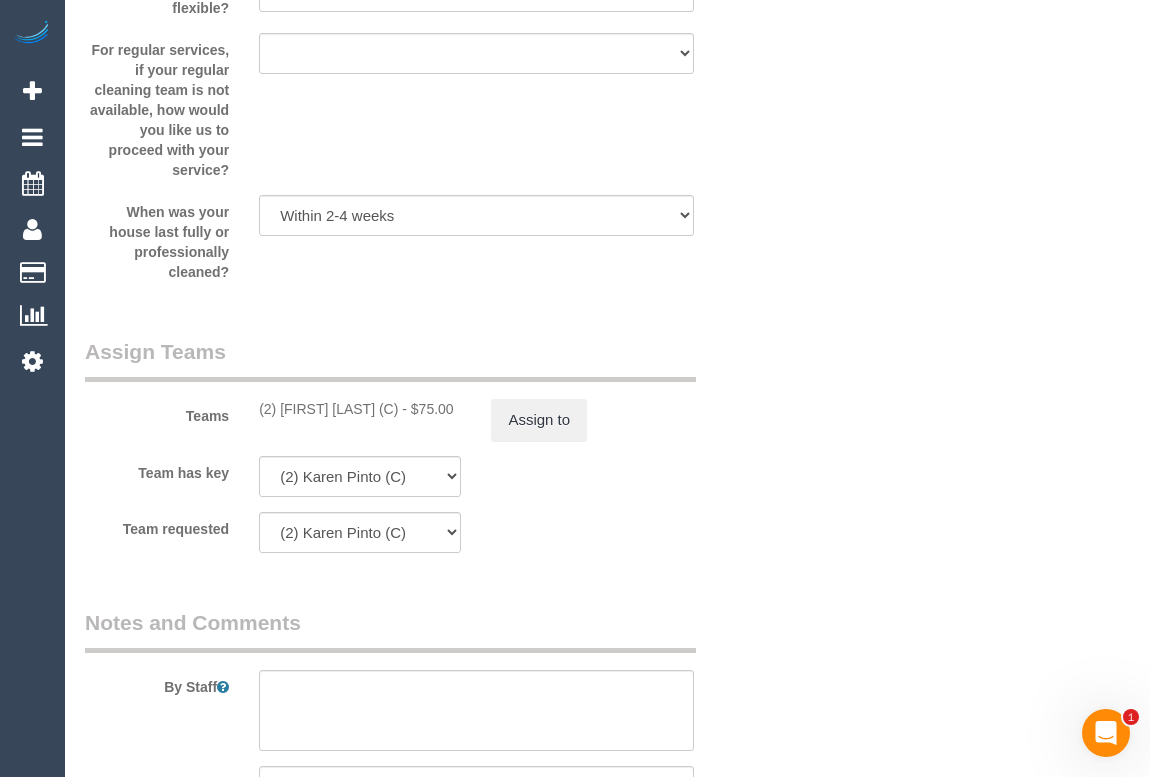 scroll, scrollTop: 3090, scrollLeft: 0, axis: vertical 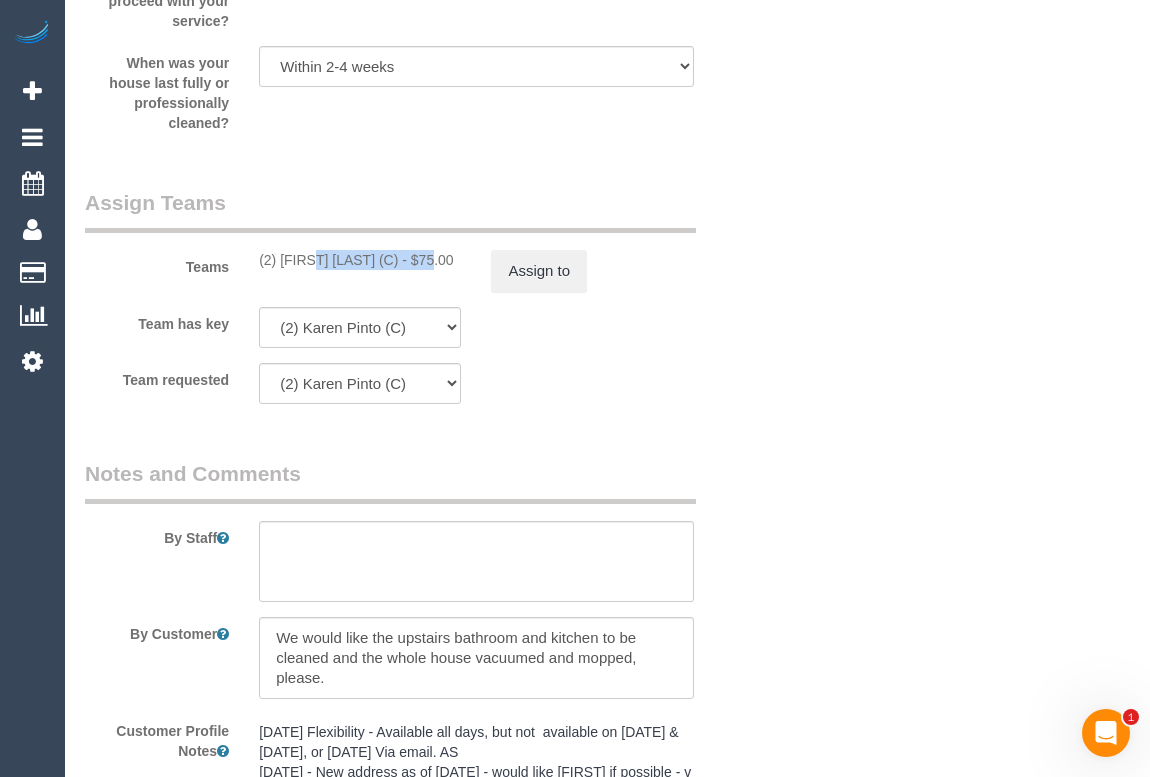 drag, startPoint x: 252, startPoint y: 282, endPoint x: 376, endPoint y: 287, distance: 124.10077 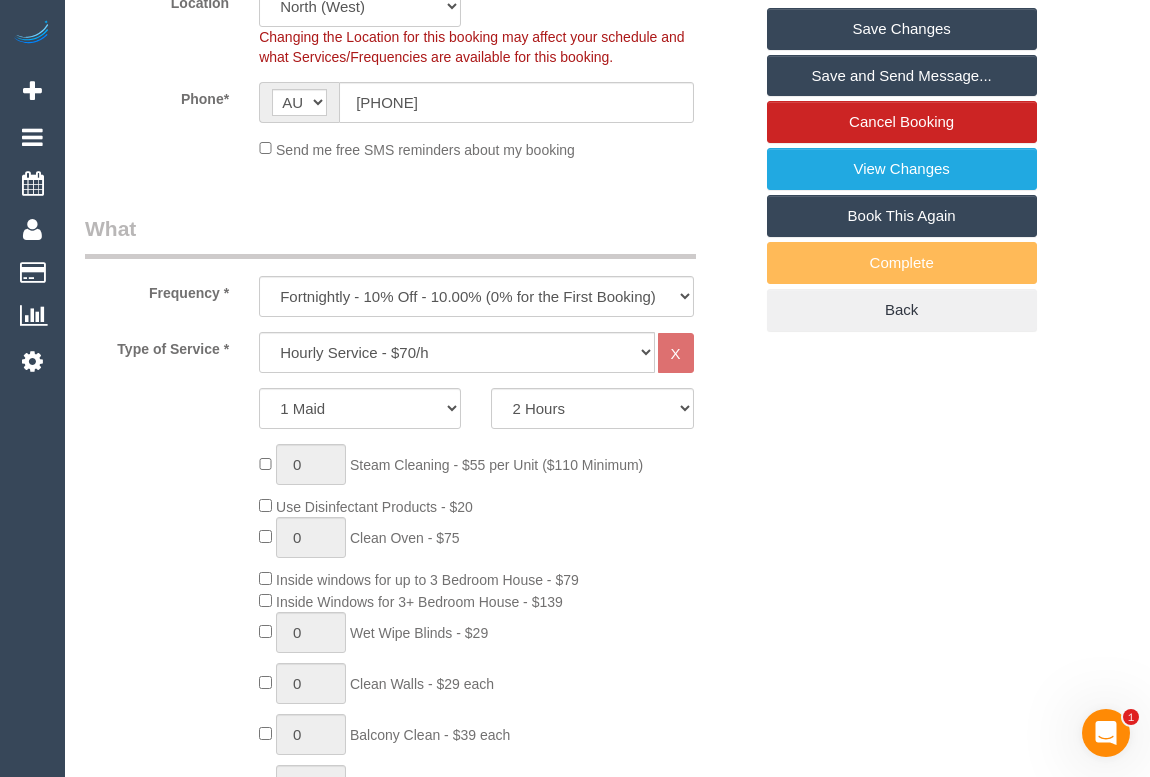 scroll, scrollTop: 363, scrollLeft: 0, axis: vertical 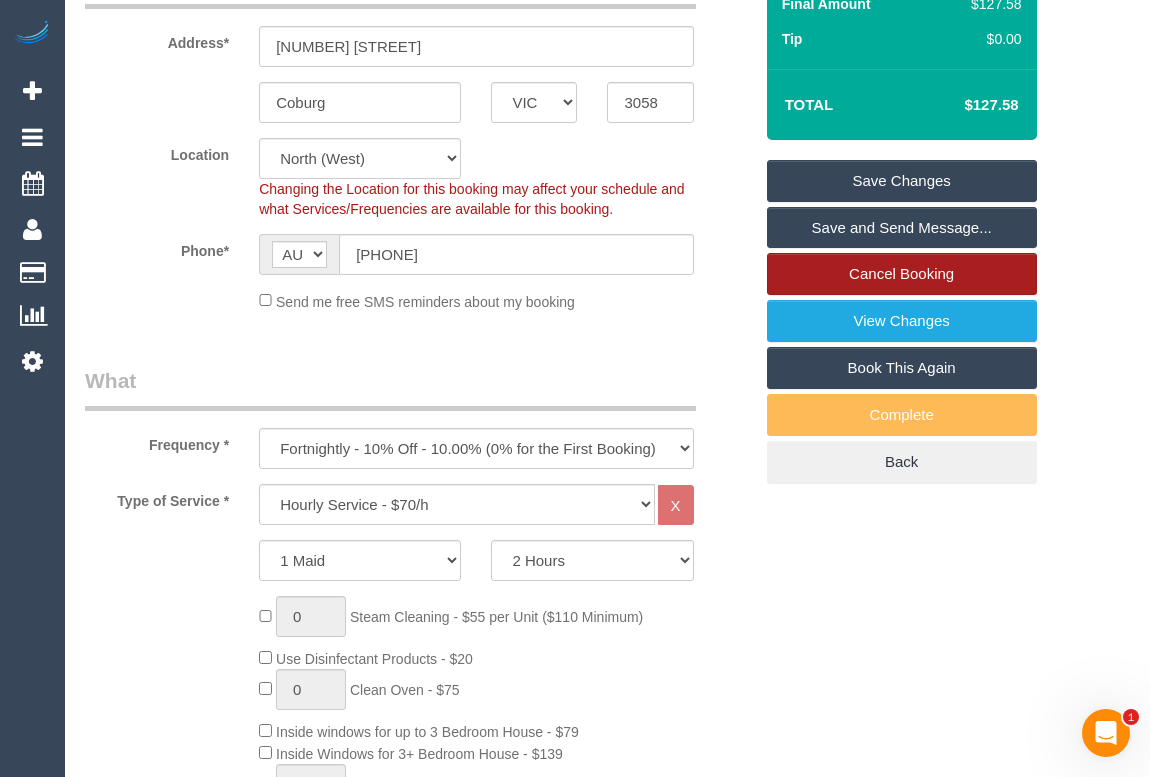 click on "Cancel Booking" at bounding box center (902, 274) 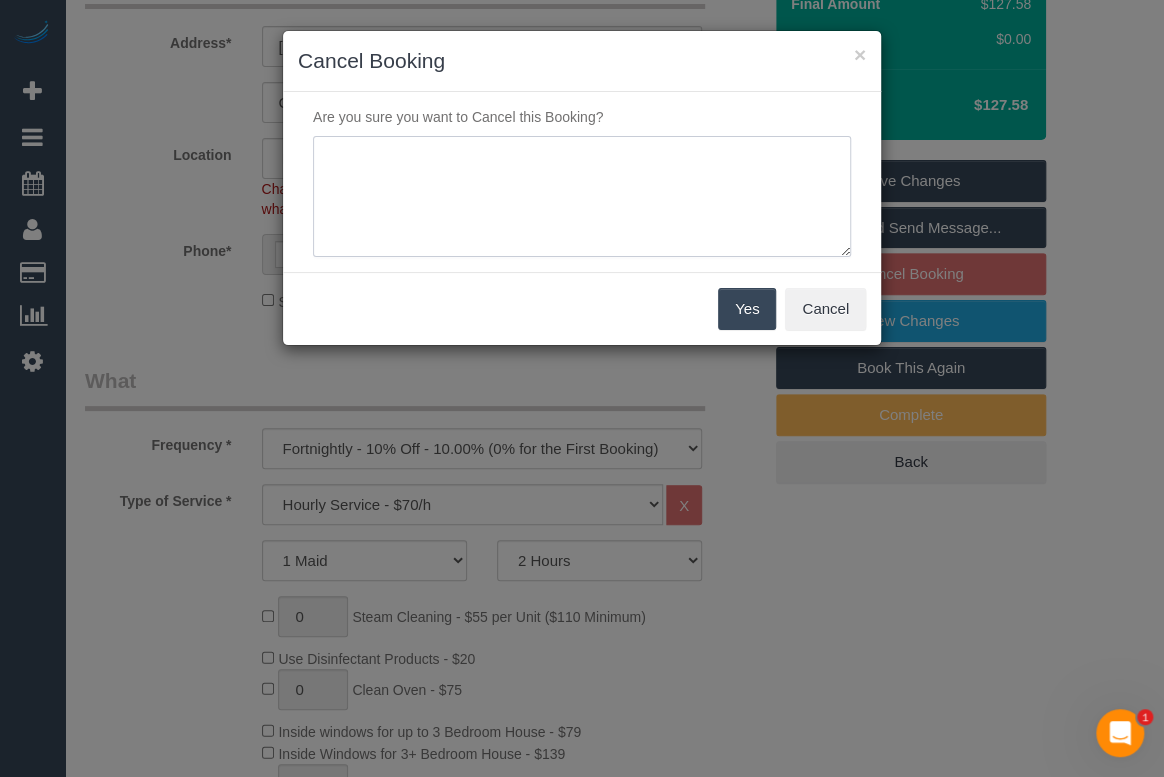 click at bounding box center (582, 197) 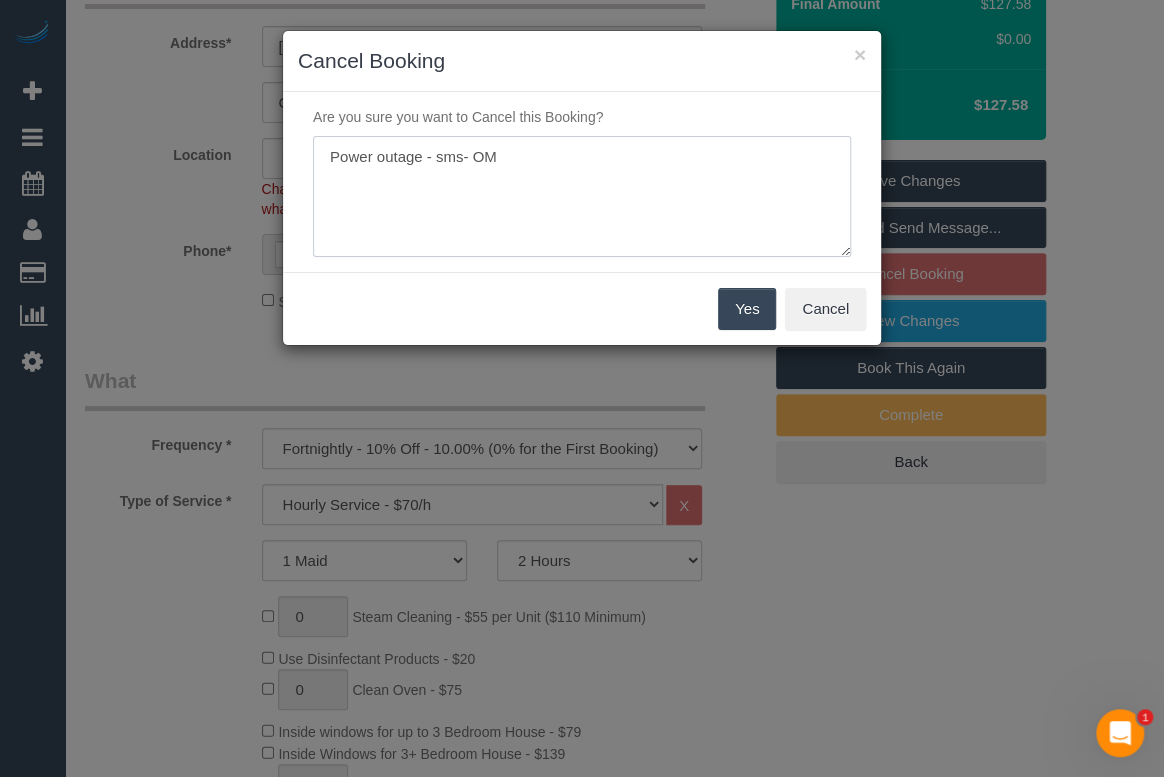 type on "Power outage - sms- OM" 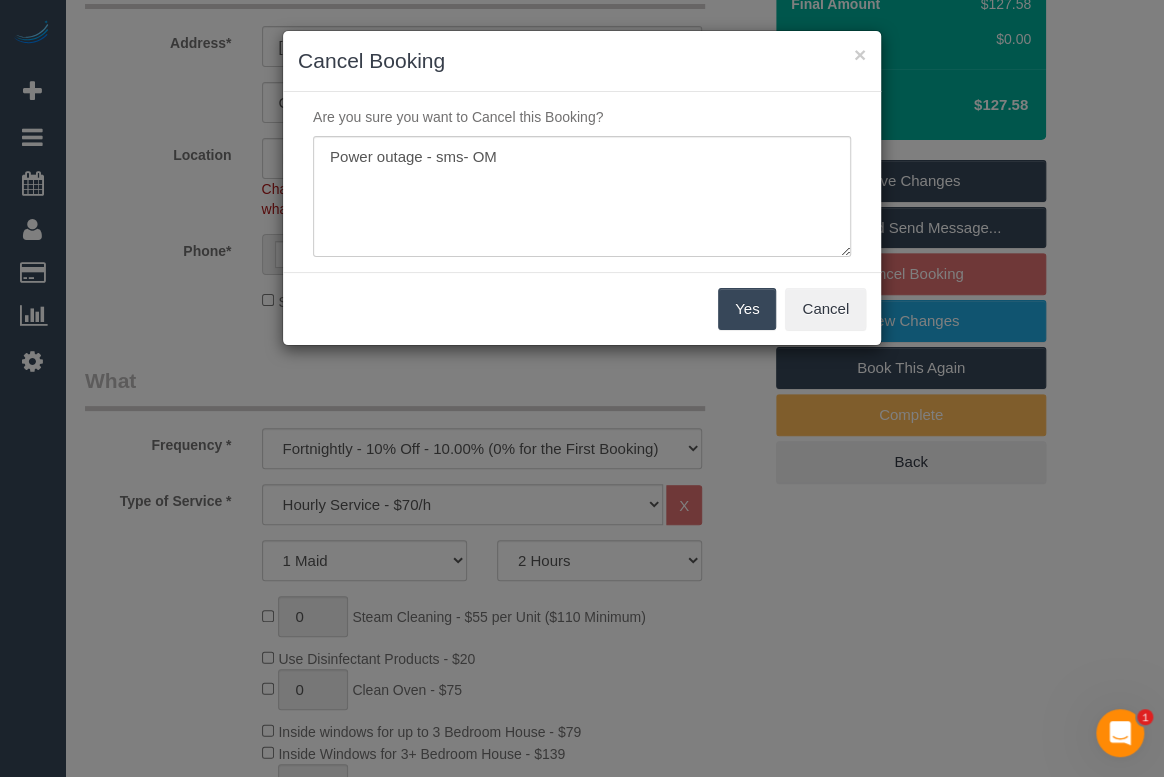 click on "Yes" at bounding box center [747, 309] 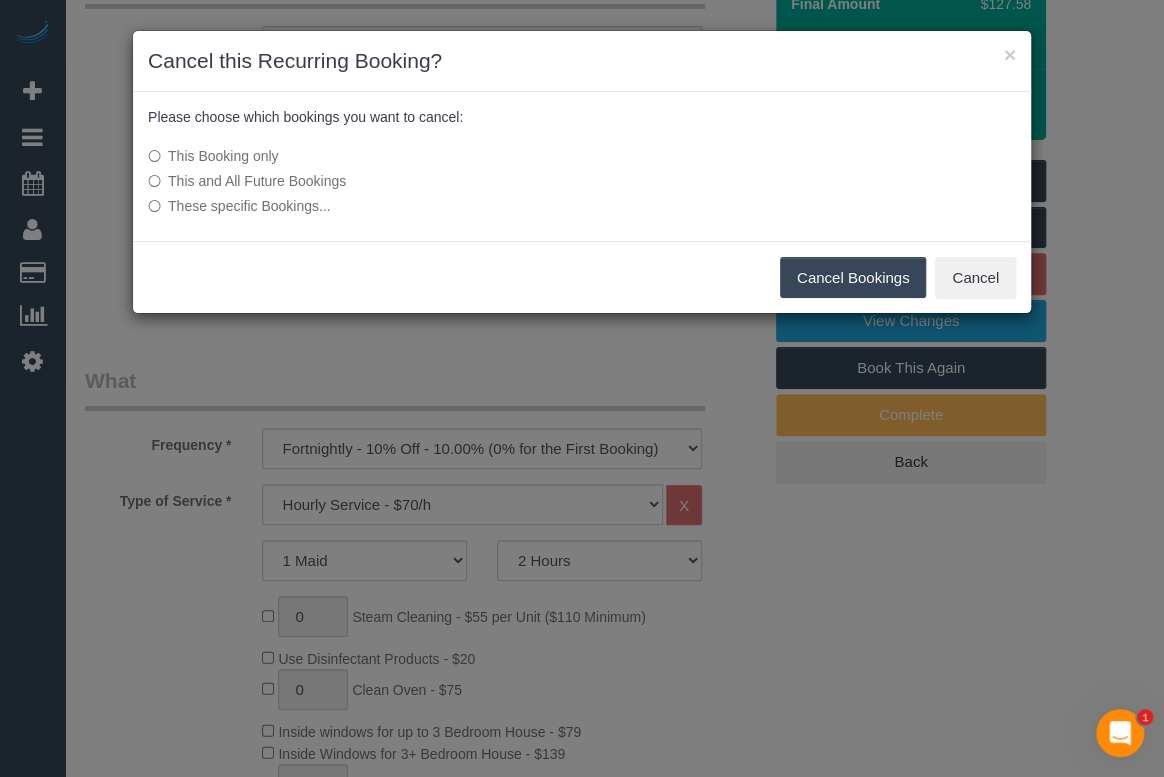 click on "Cancel Bookings" at bounding box center [853, 278] 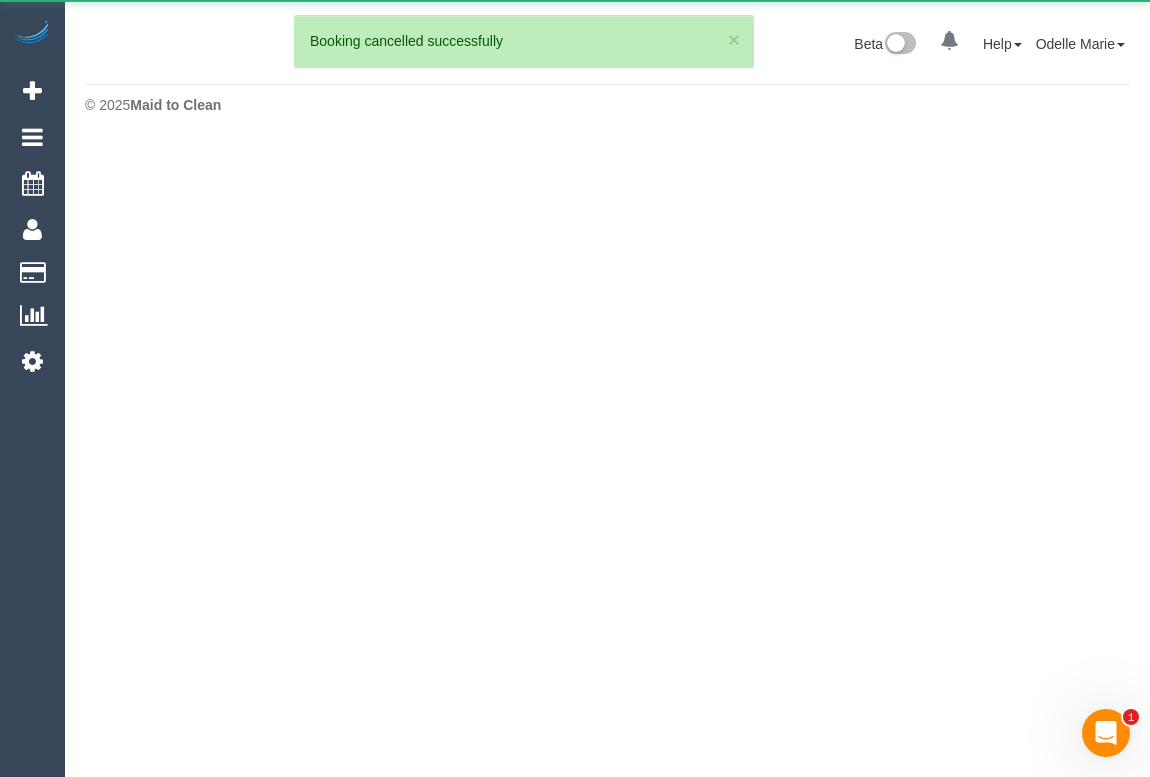 scroll, scrollTop: 0, scrollLeft: 0, axis: both 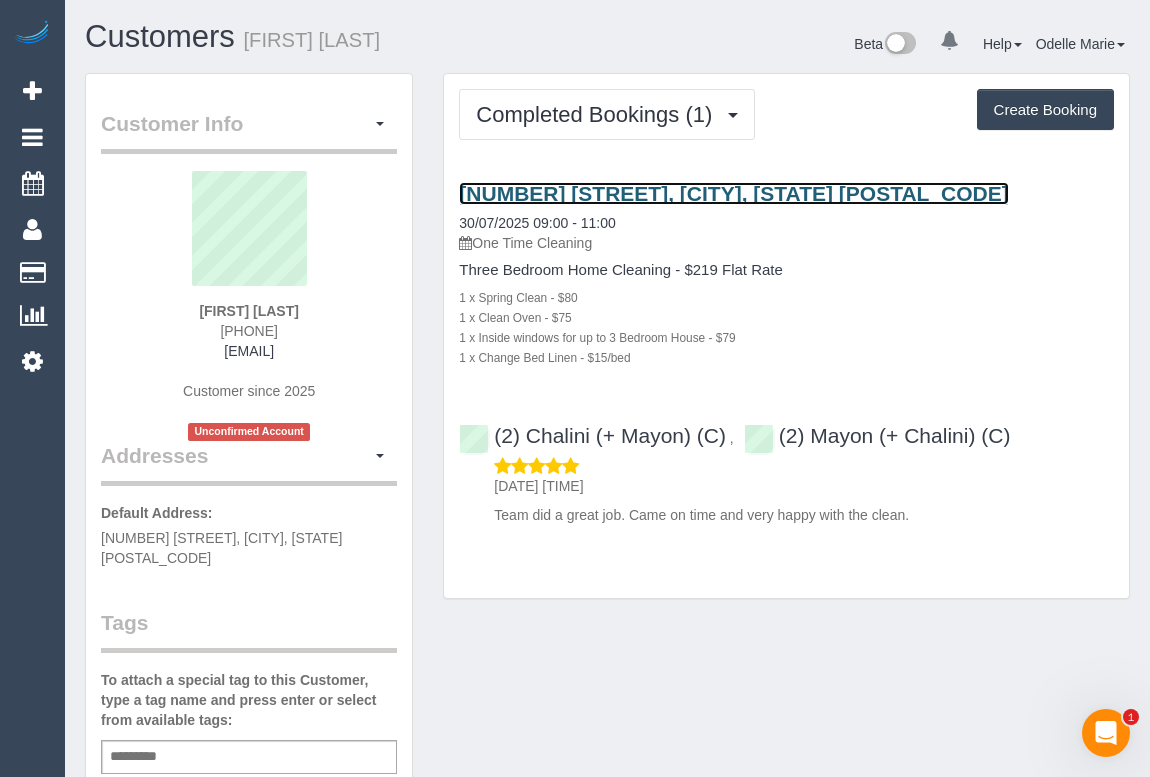 click on "59 The Boulevard, Narre Warren South, VIC 3805" at bounding box center (733, 193) 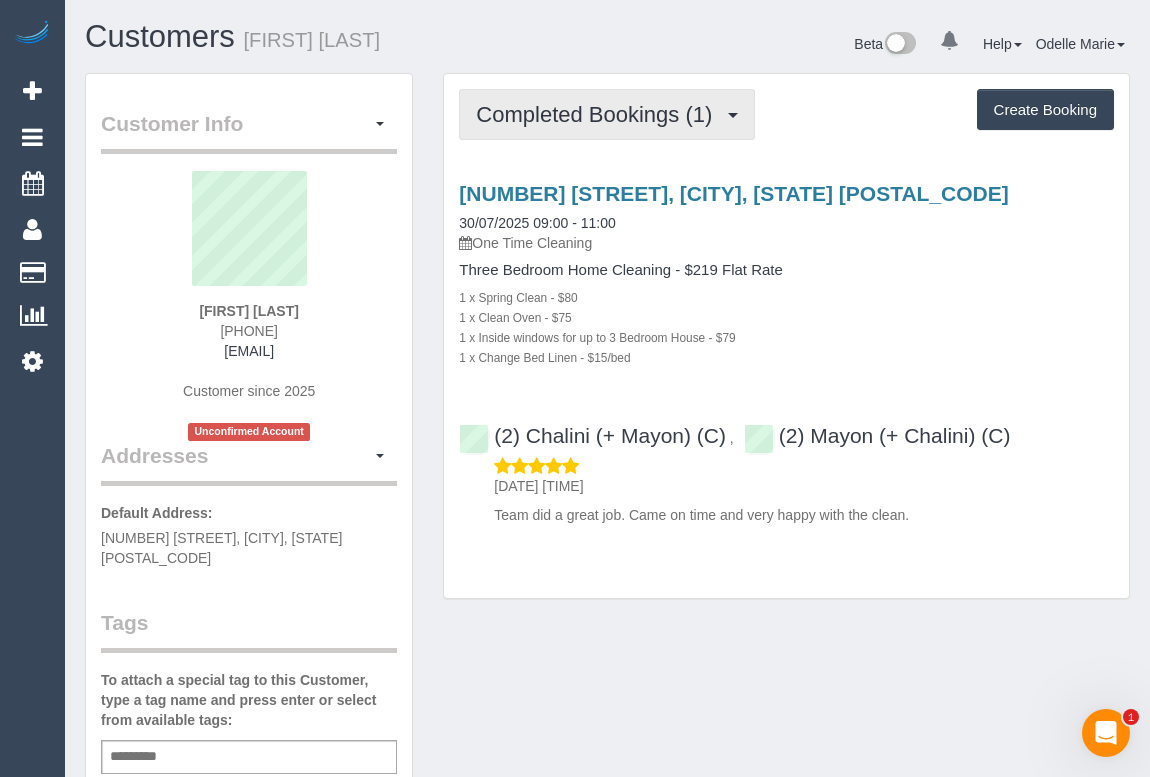 click on "Completed Bookings (1)" at bounding box center [607, 114] 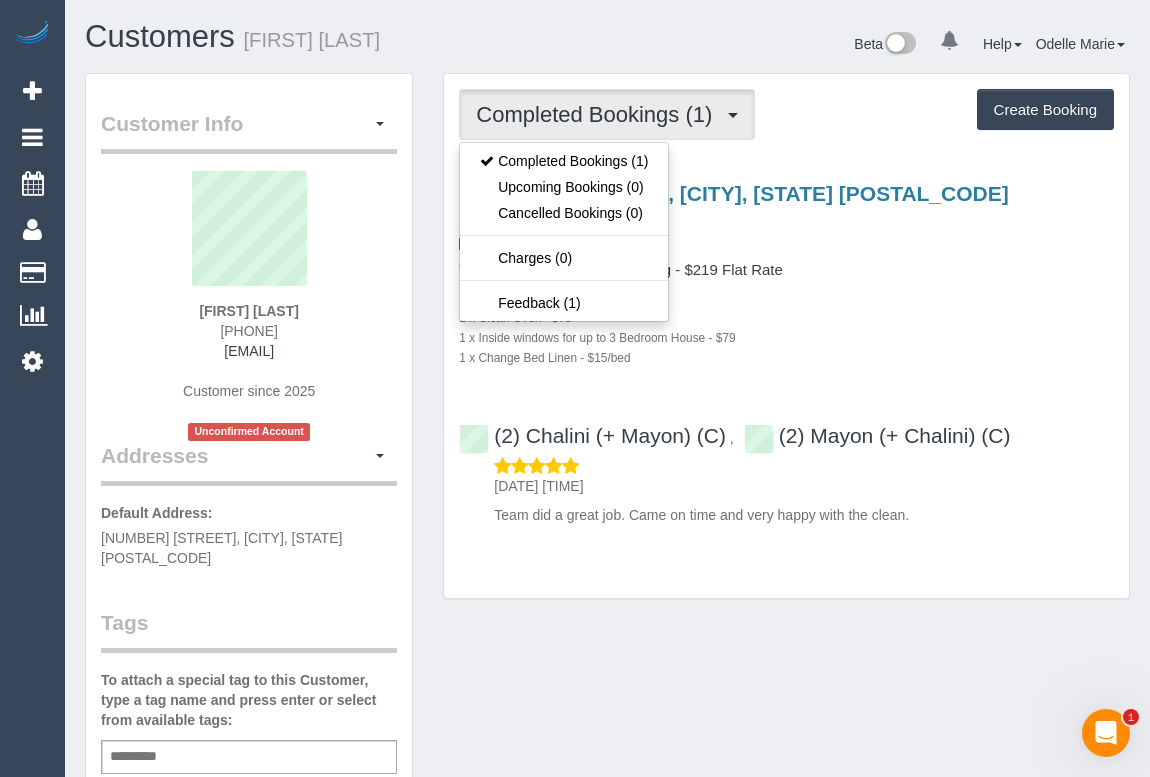 click on "1 x Spring Clean - $80" at bounding box center [786, 297] 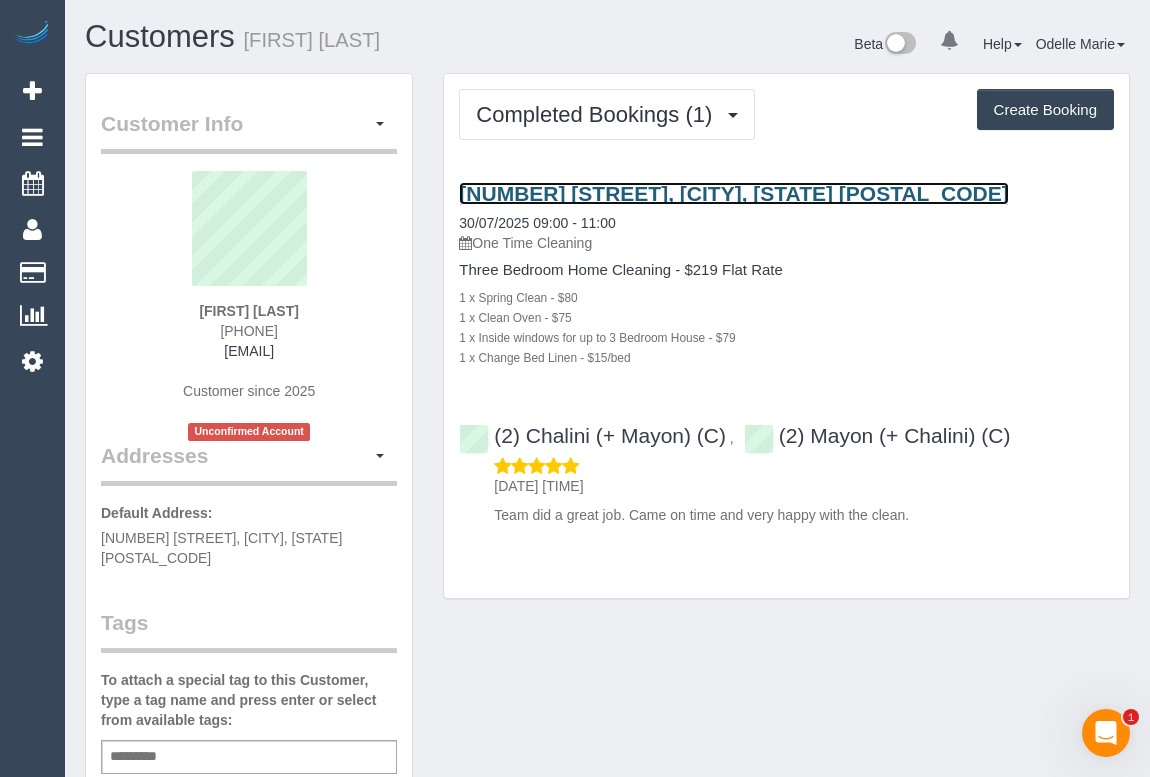 click on "59 The Boulevard, Narre Warren South, VIC 3805" at bounding box center (733, 193) 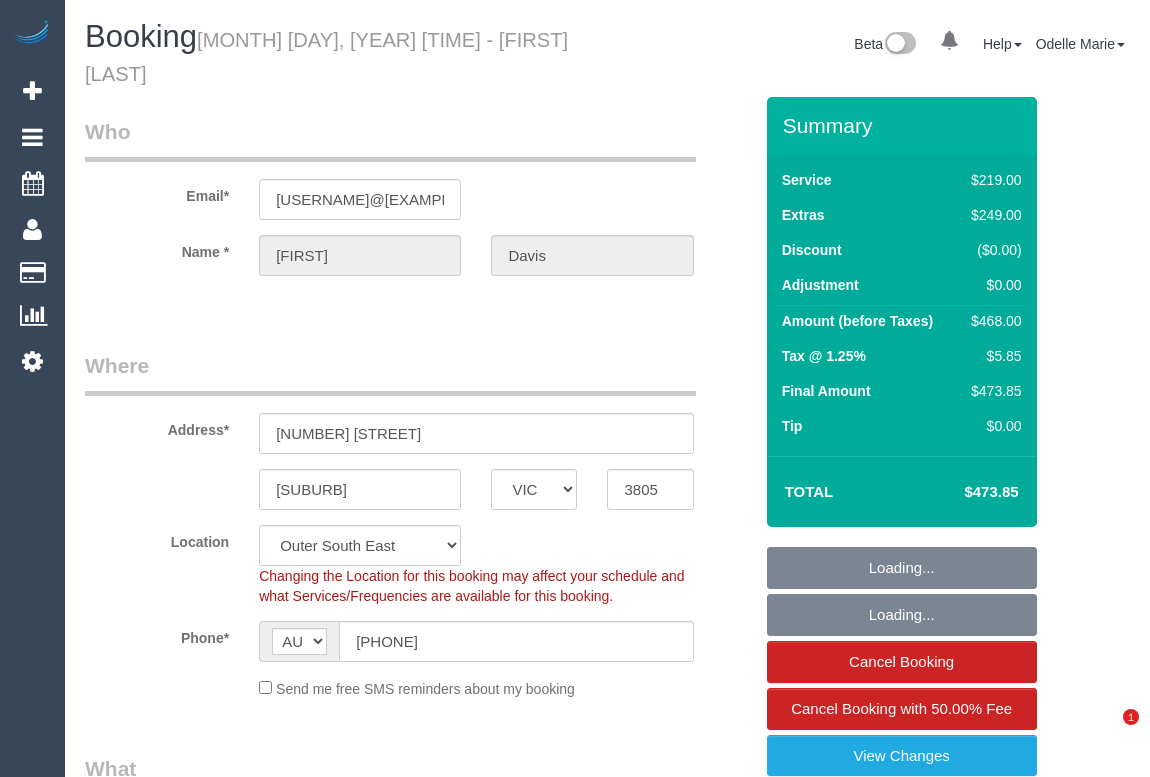 select on "VIC" 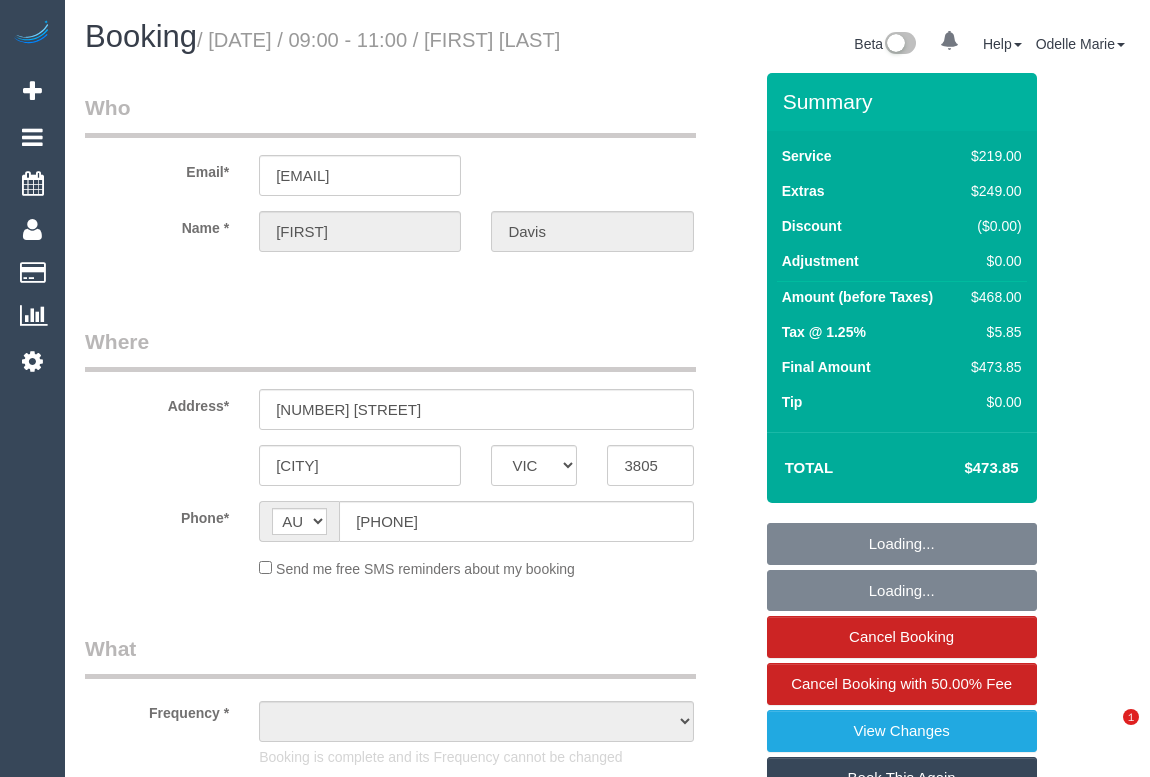 select on "VIC" 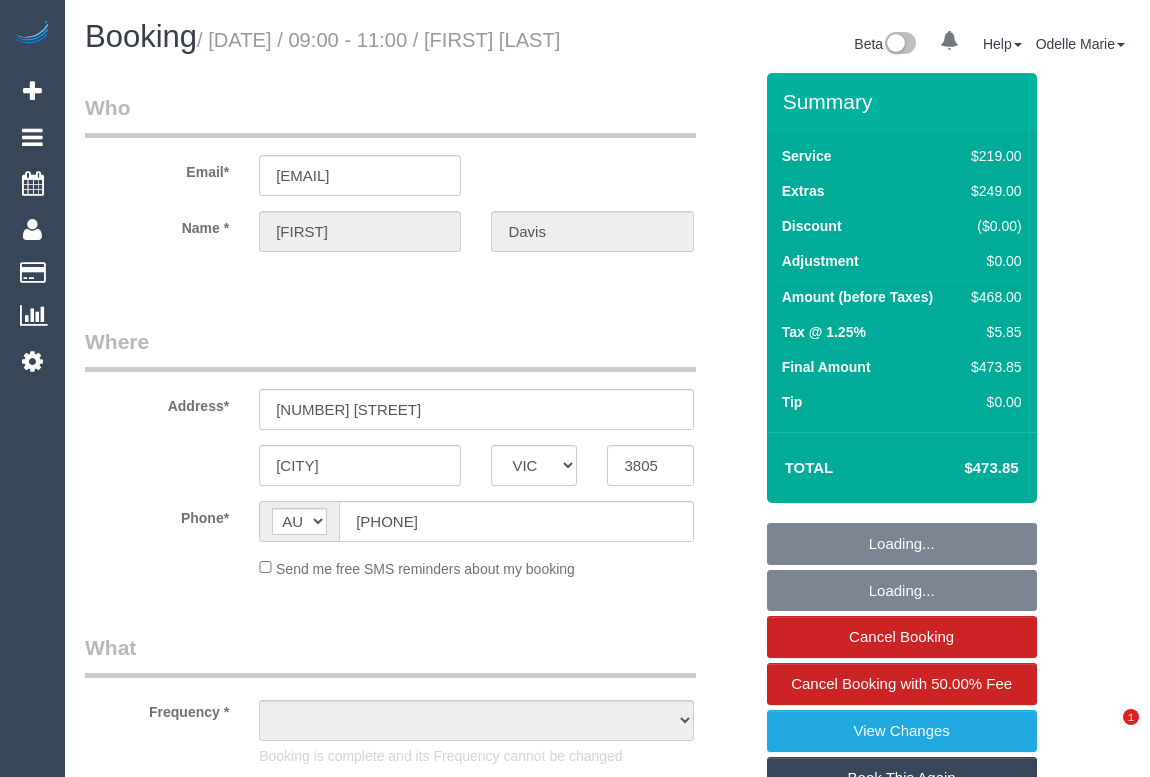scroll, scrollTop: 0, scrollLeft: 0, axis: both 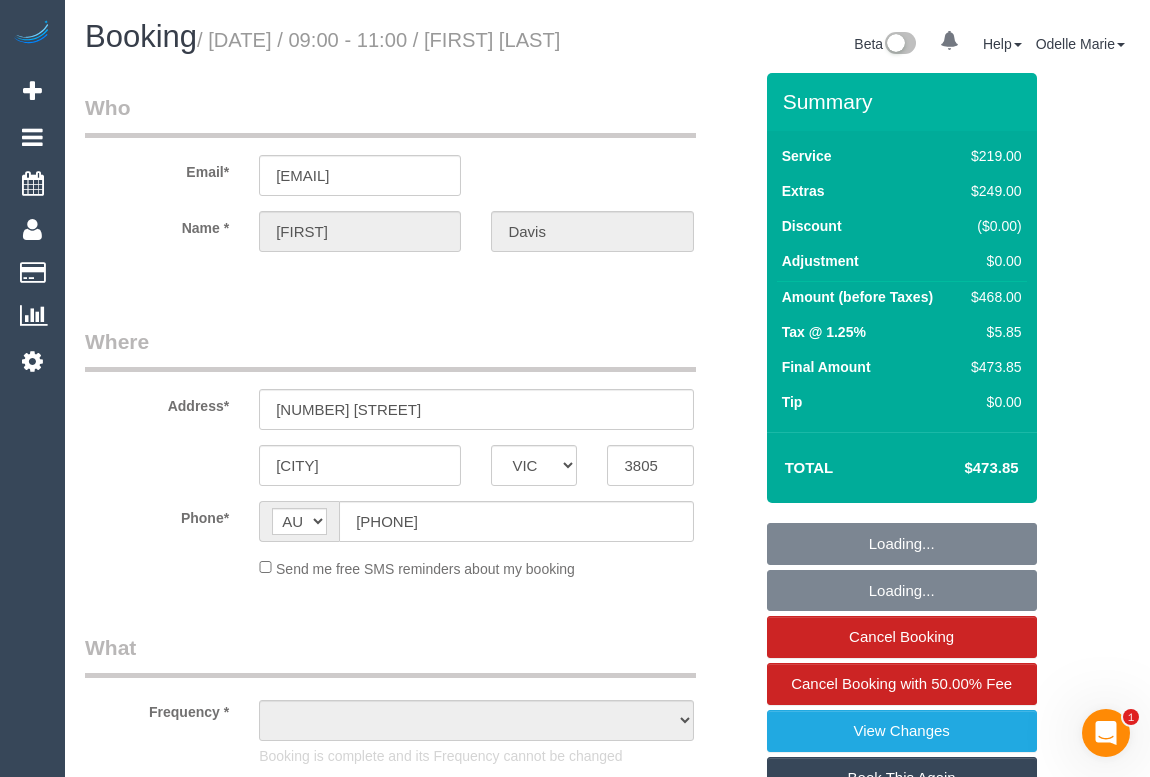 select on "string:stripe-pm_1RncYo2GScqysDRV2IbTel0Z" 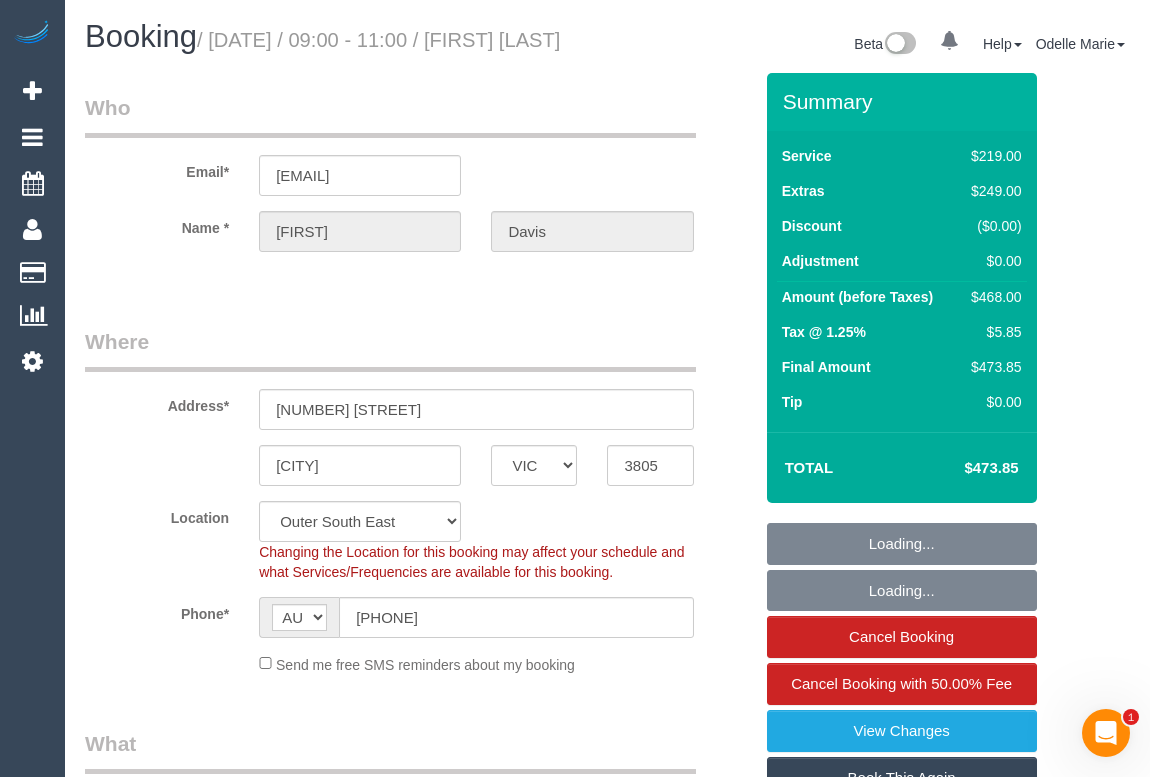 select on "number:27" 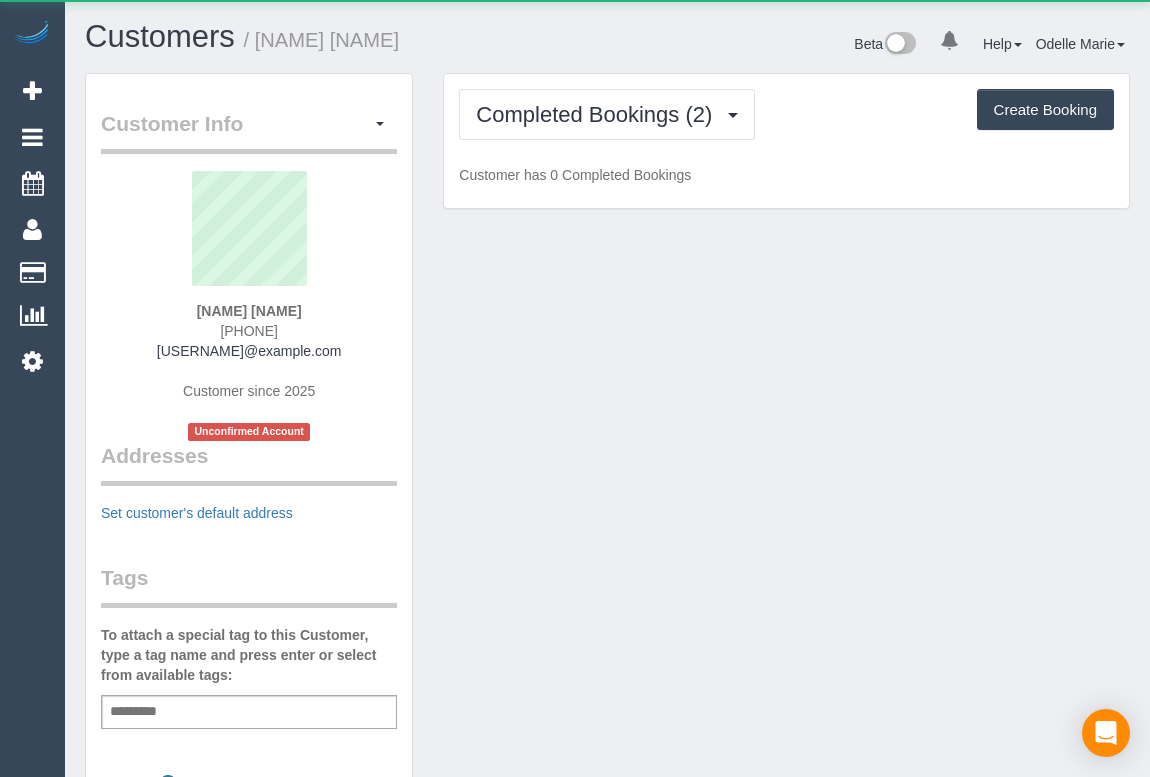 scroll, scrollTop: 0, scrollLeft: 0, axis: both 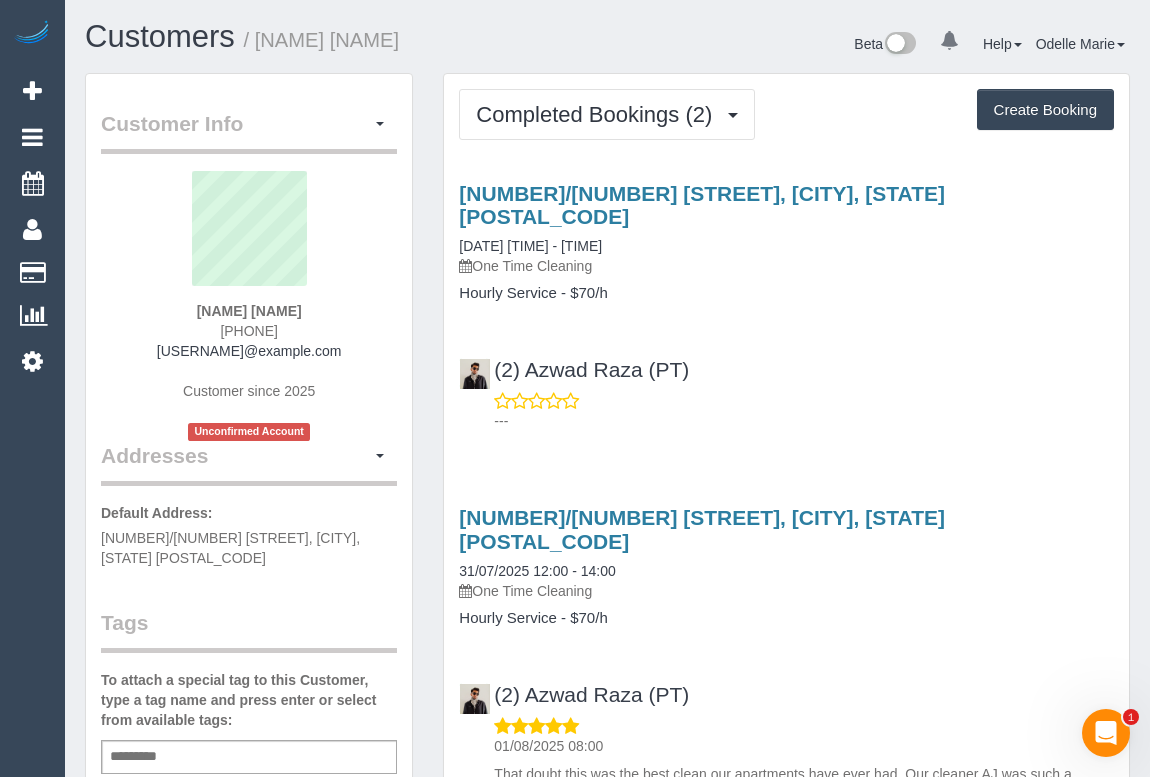 click on "(2) [NAME] [NAME] (PT)
---" at bounding box center [786, 386] 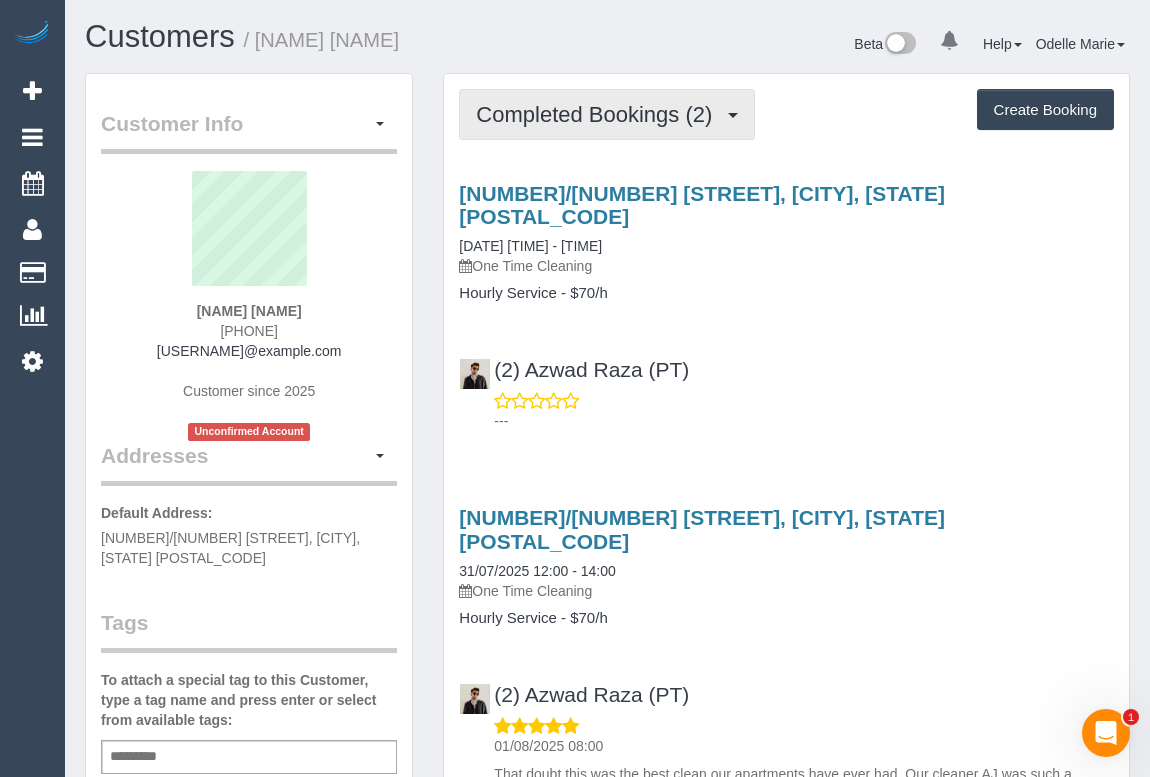 click on "Completed Bookings (2)" at bounding box center (599, 114) 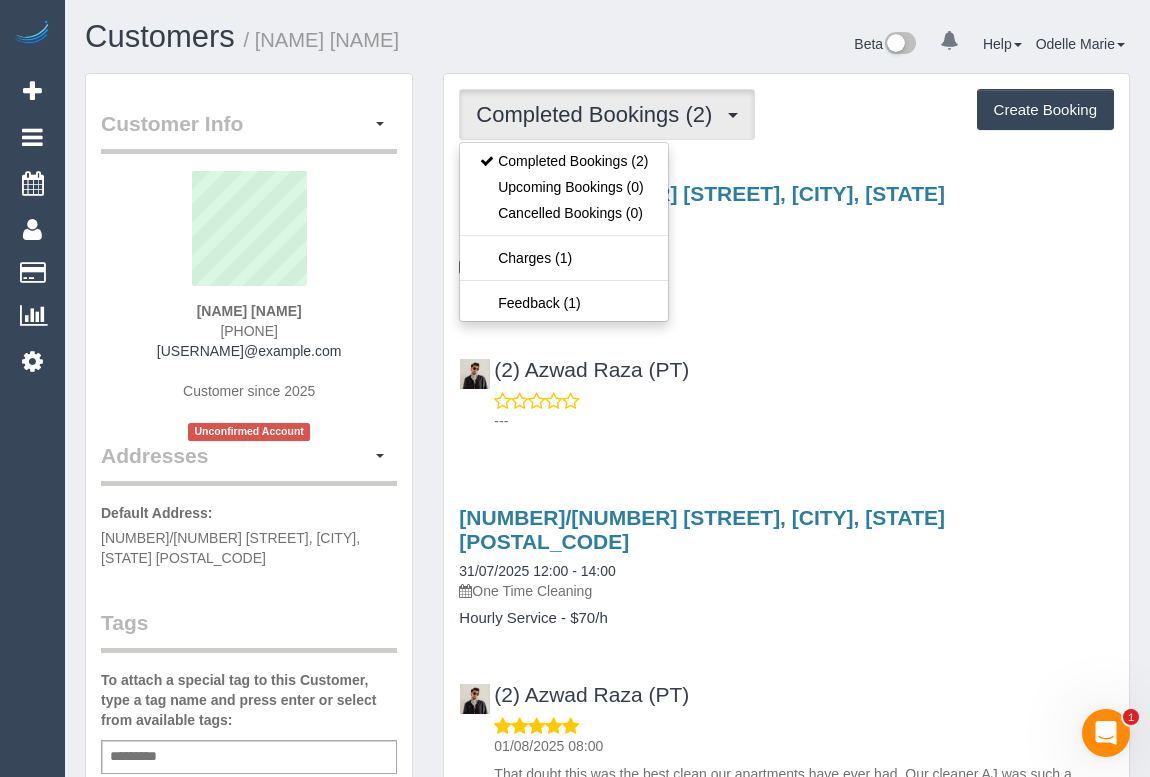 click on "---" at bounding box center (786, 411) 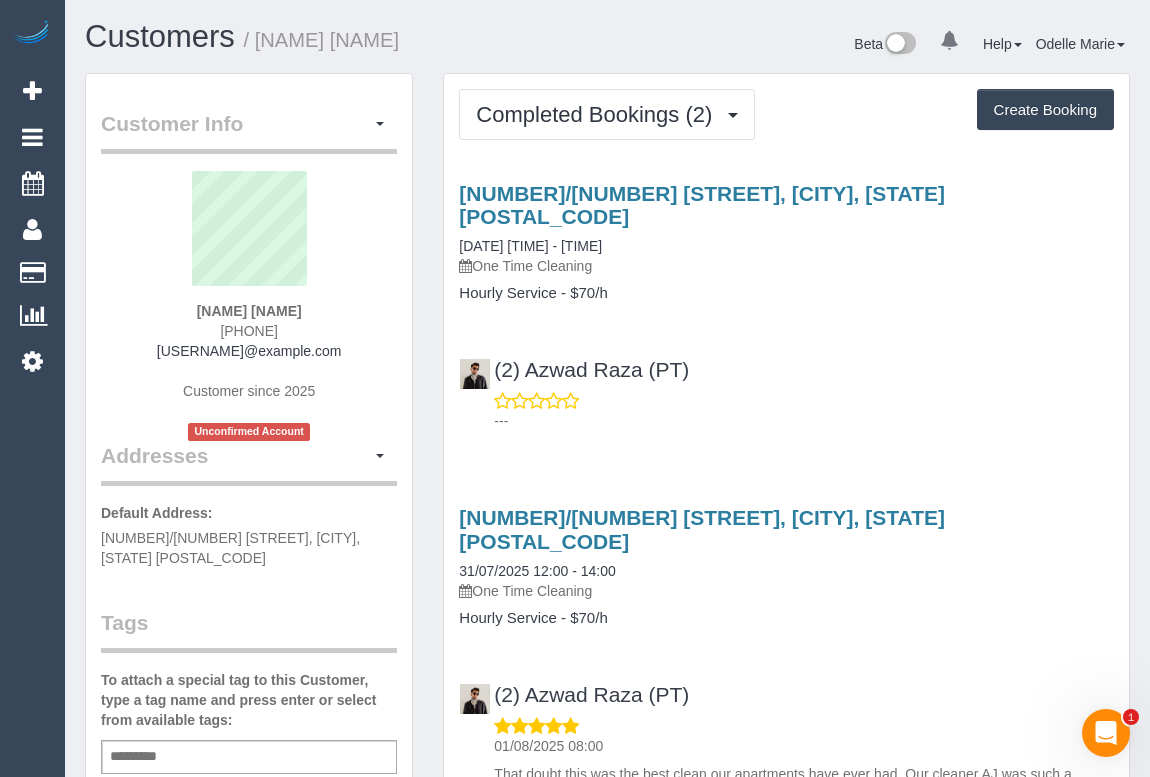 click on "---" at bounding box center (804, 421) 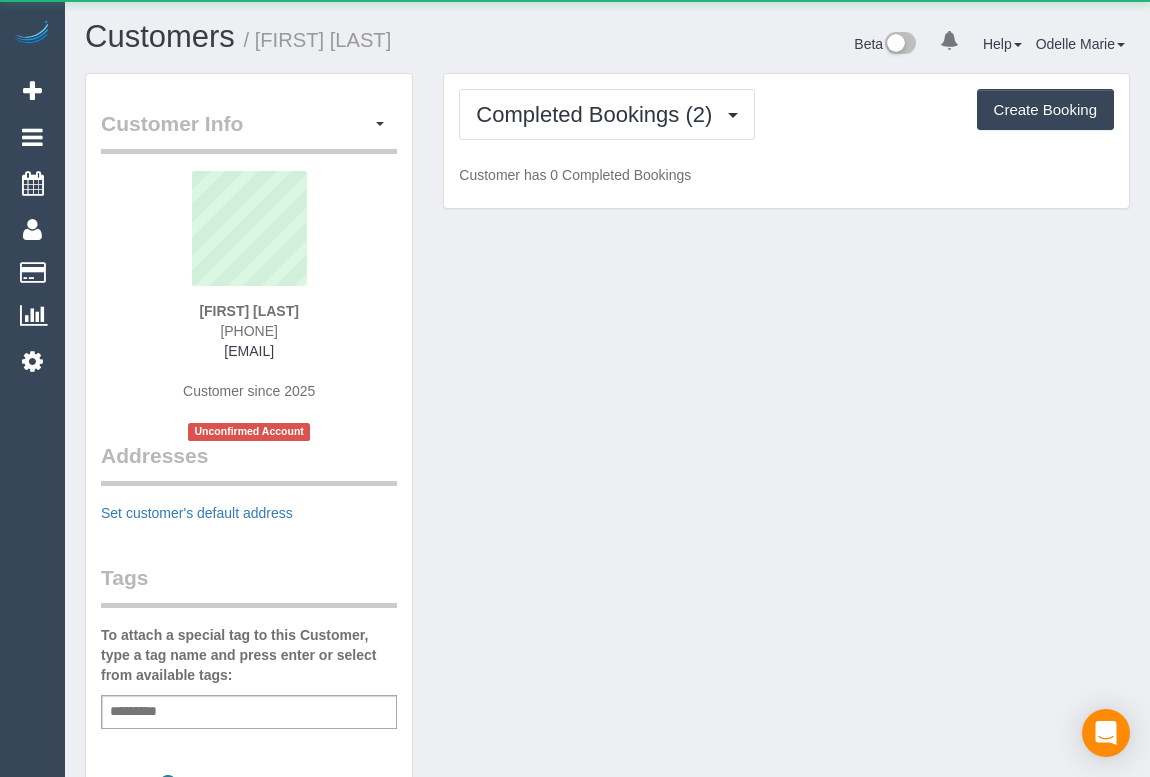 scroll, scrollTop: 0, scrollLeft: 0, axis: both 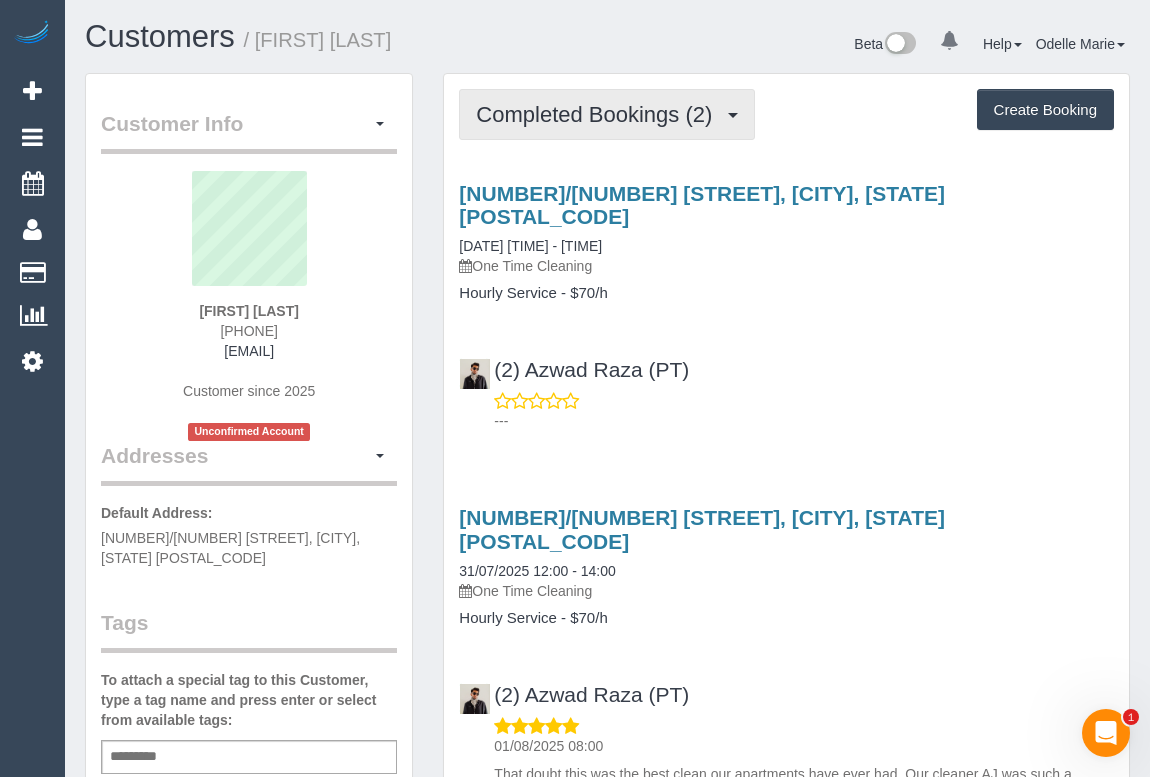 click on "Completed Bookings (2)" at bounding box center (599, 114) 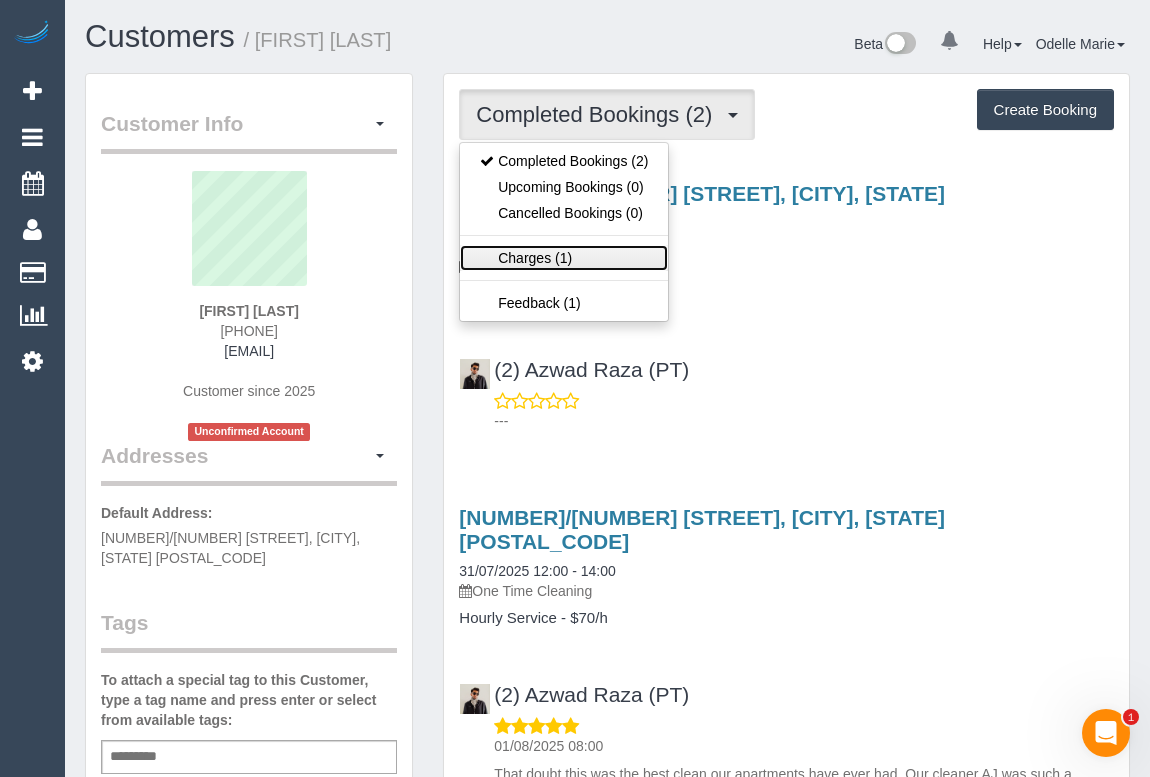 click on "Charges (1)" at bounding box center [564, 258] 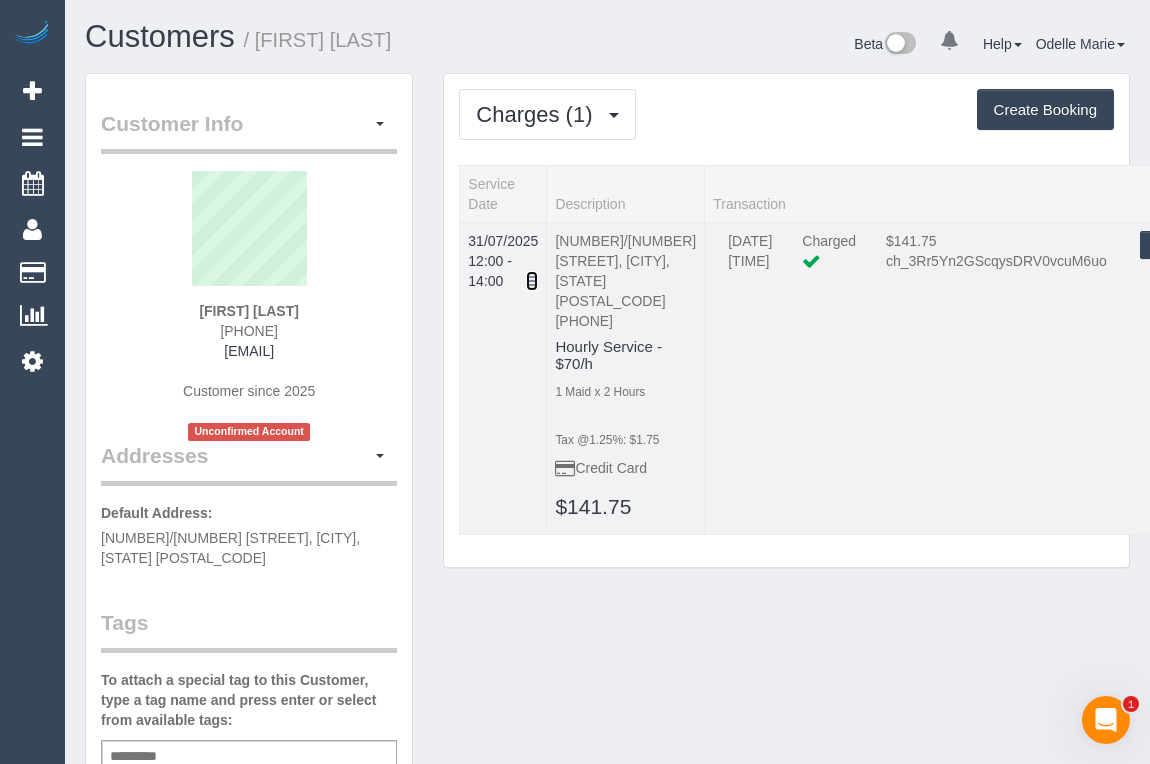 click at bounding box center (532, 281) 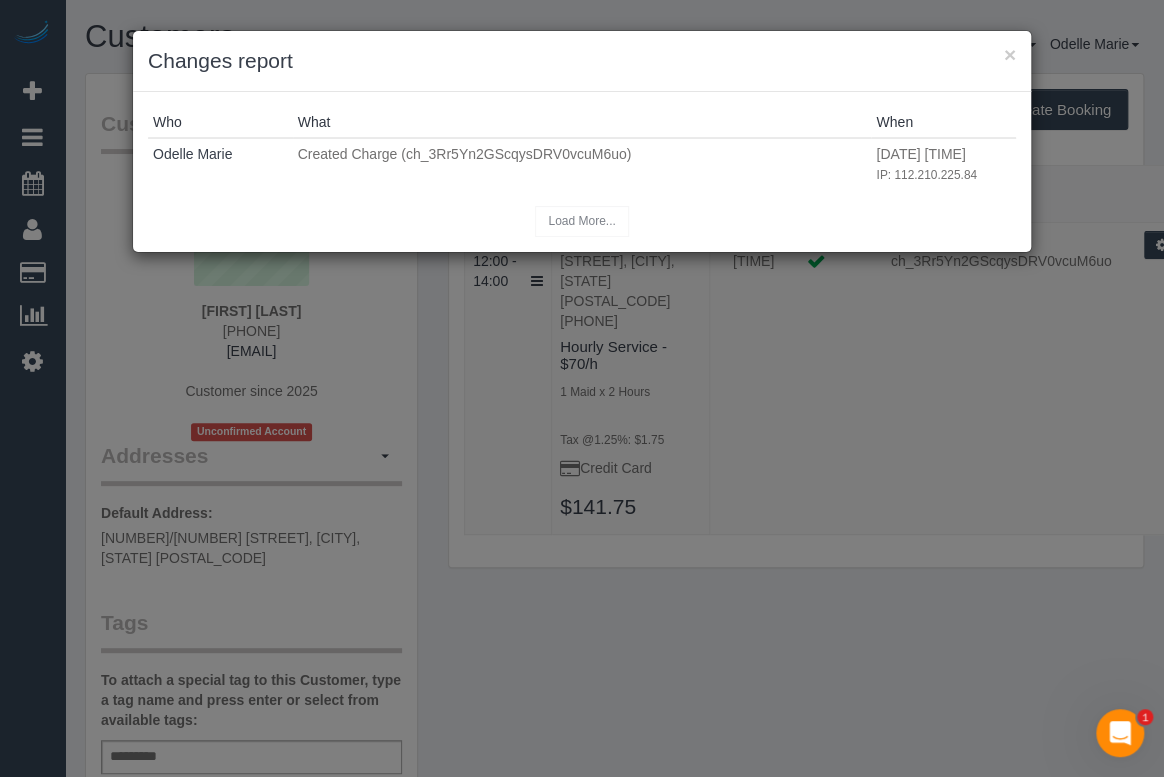 drag, startPoint x: 740, startPoint y: 49, endPoint x: 799, endPoint y: 228, distance: 188.47281 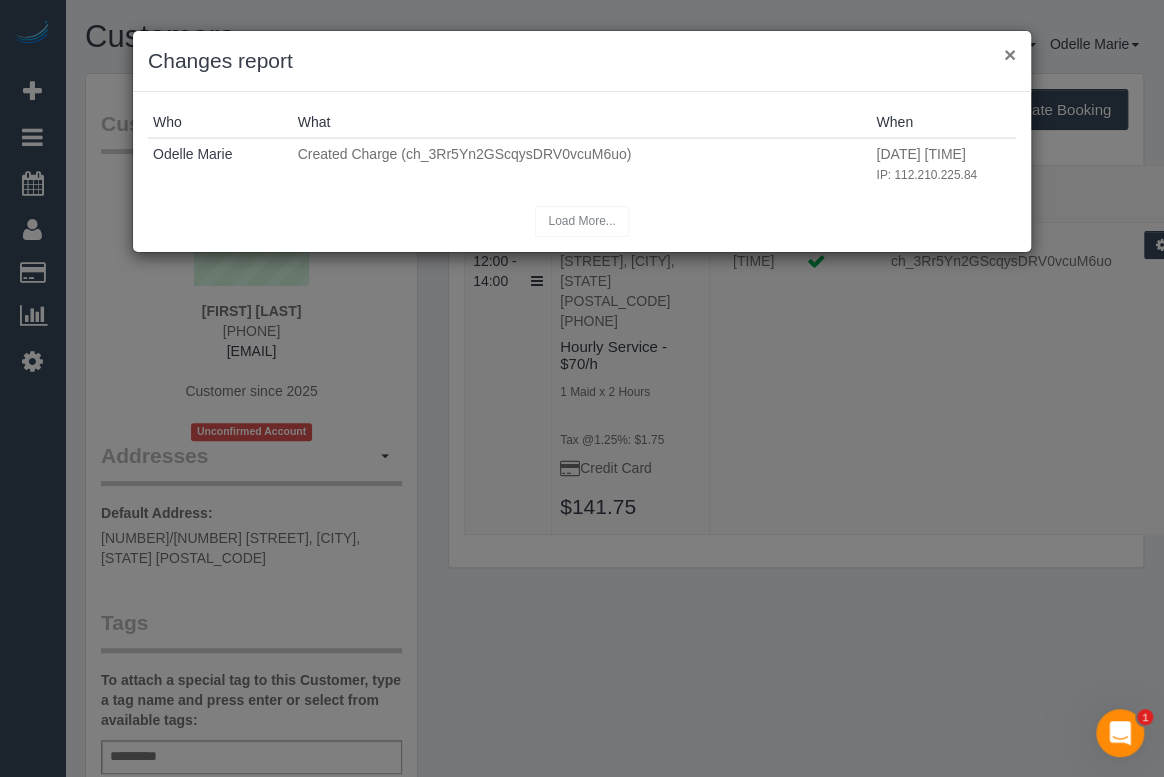 click on "×" at bounding box center (1010, 54) 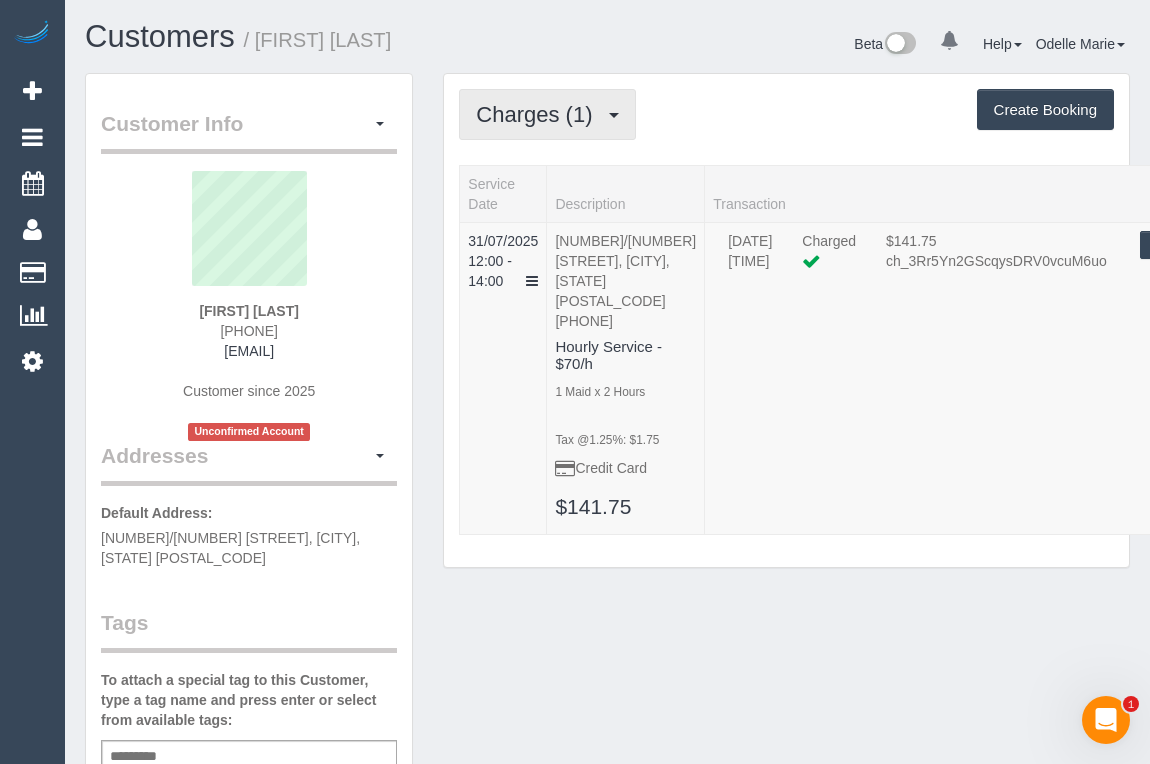 click on "Charges (1)" at bounding box center (539, 114) 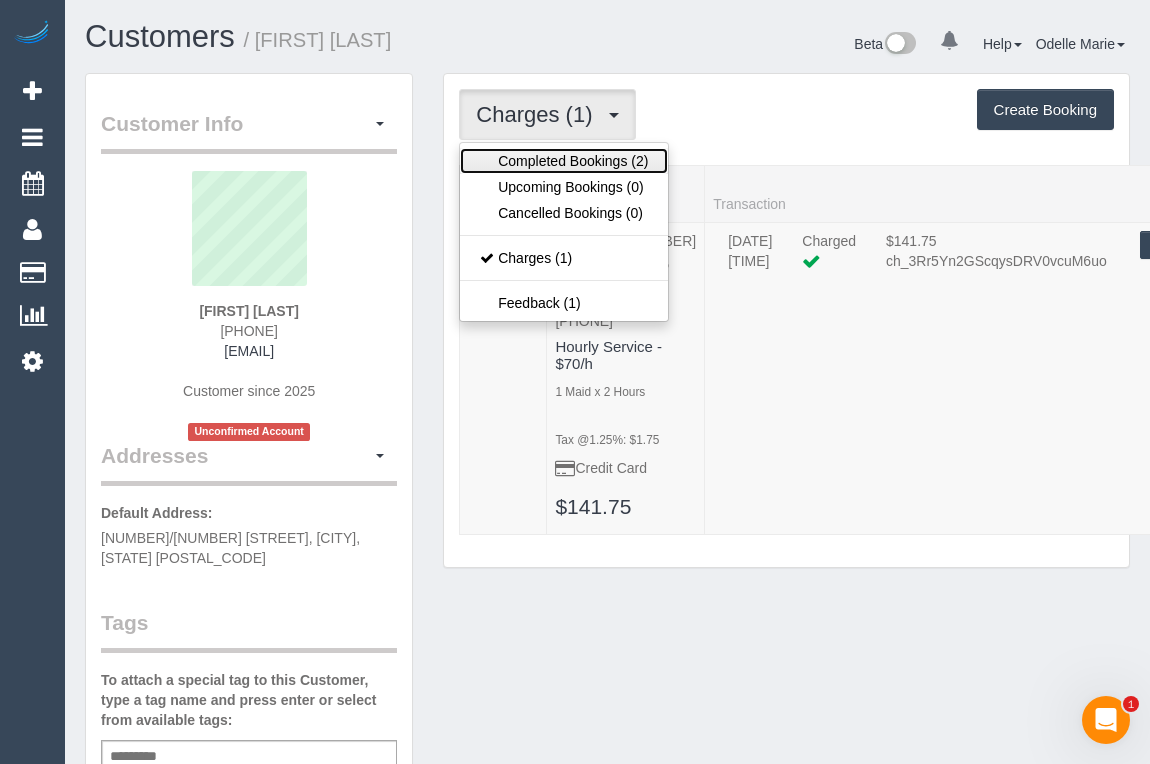 click on "Completed Bookings (2)" at bounding box center (564, 161) 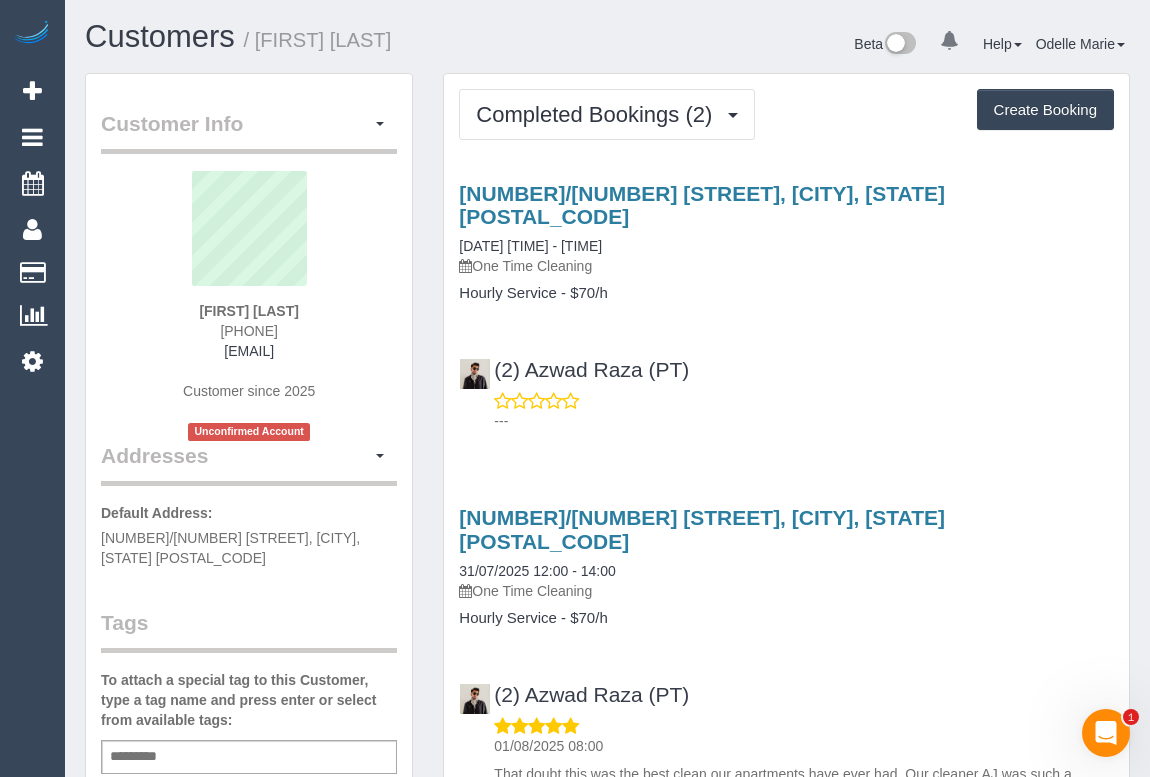 click on "(2) Azwad Raza (PT)
---" at bounding box center [786, 386] 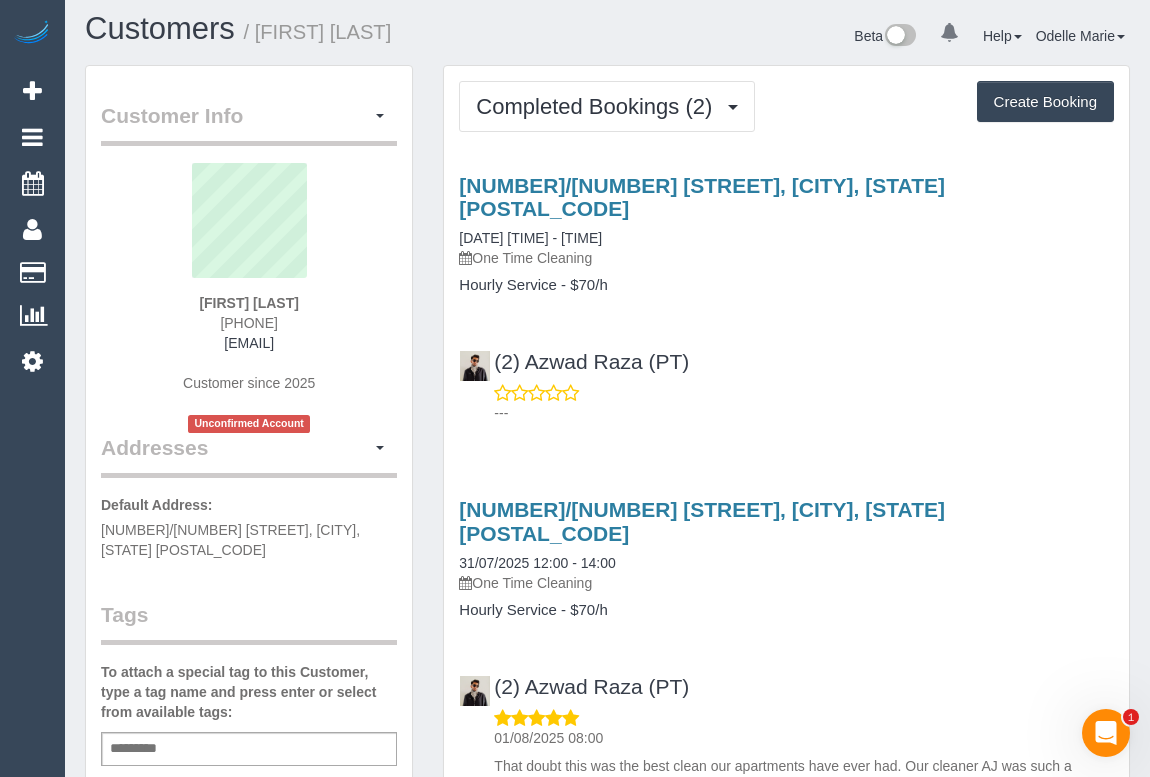 scroll, scrollTop: 0, scrollLeft: 0, axis: both 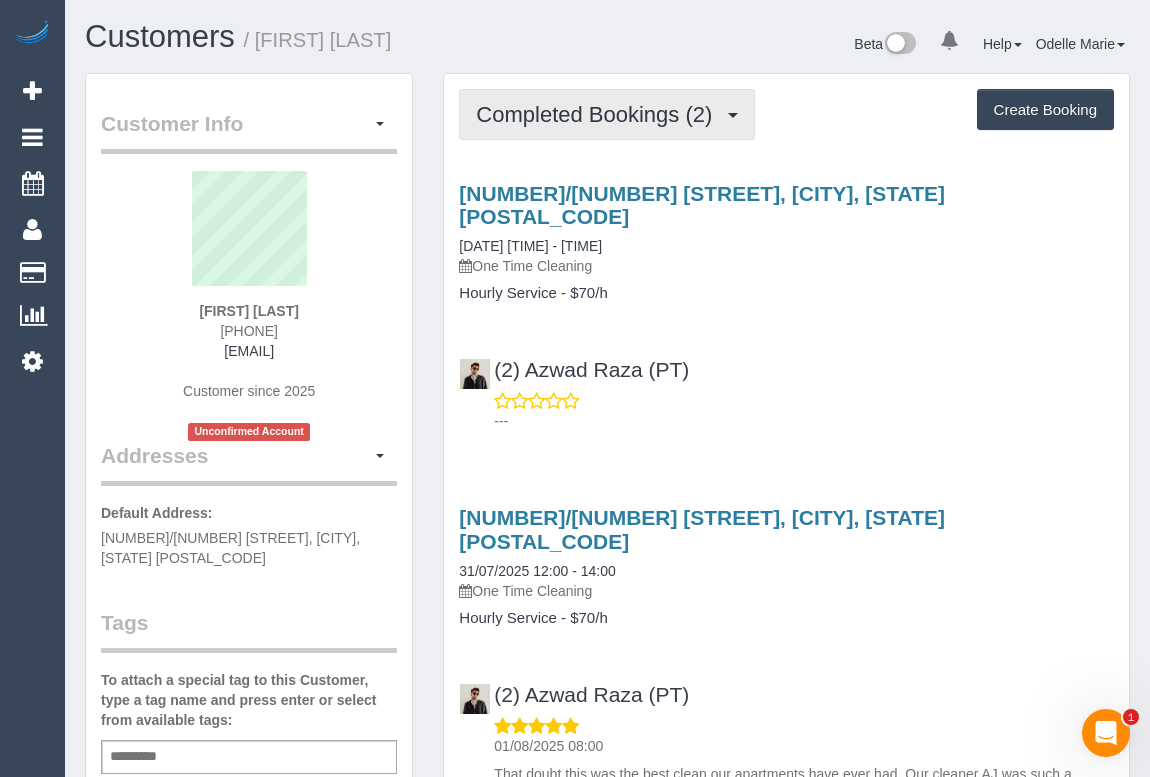 click on "Completed Bookings (2)" at bounding box center [599, 114] 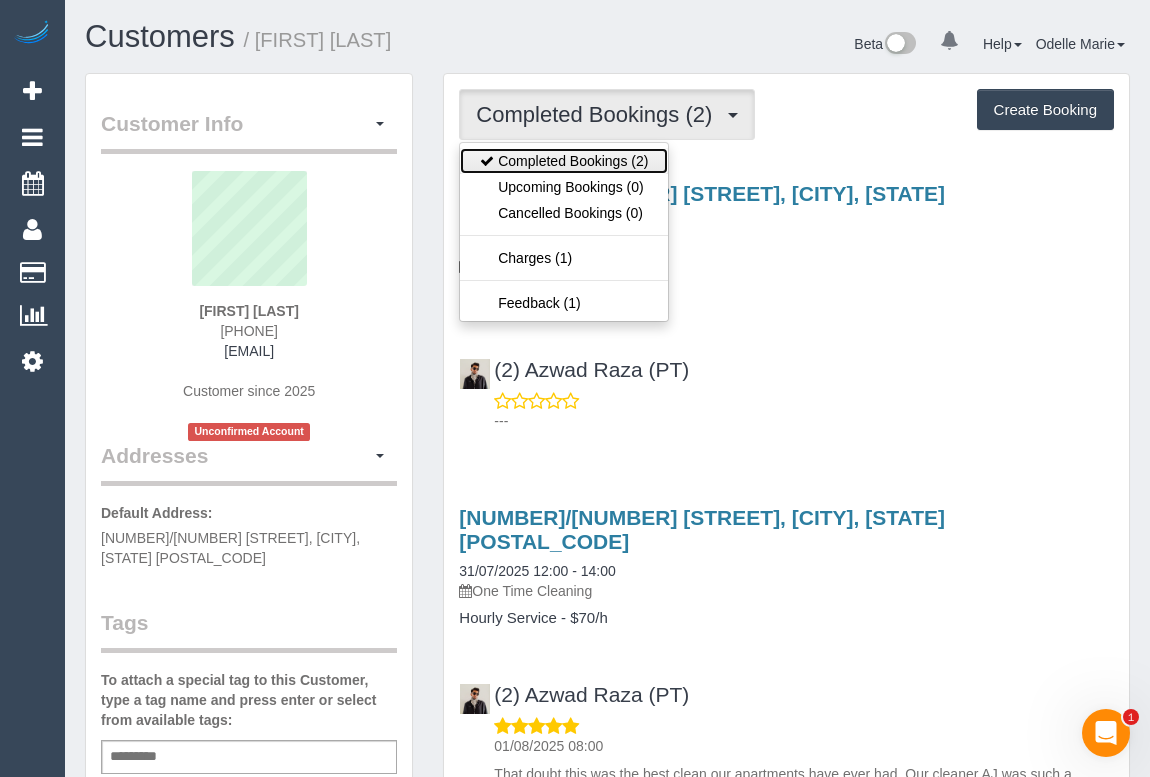 click on "Completed Bookings (2)" at bounding box center (564, 161) 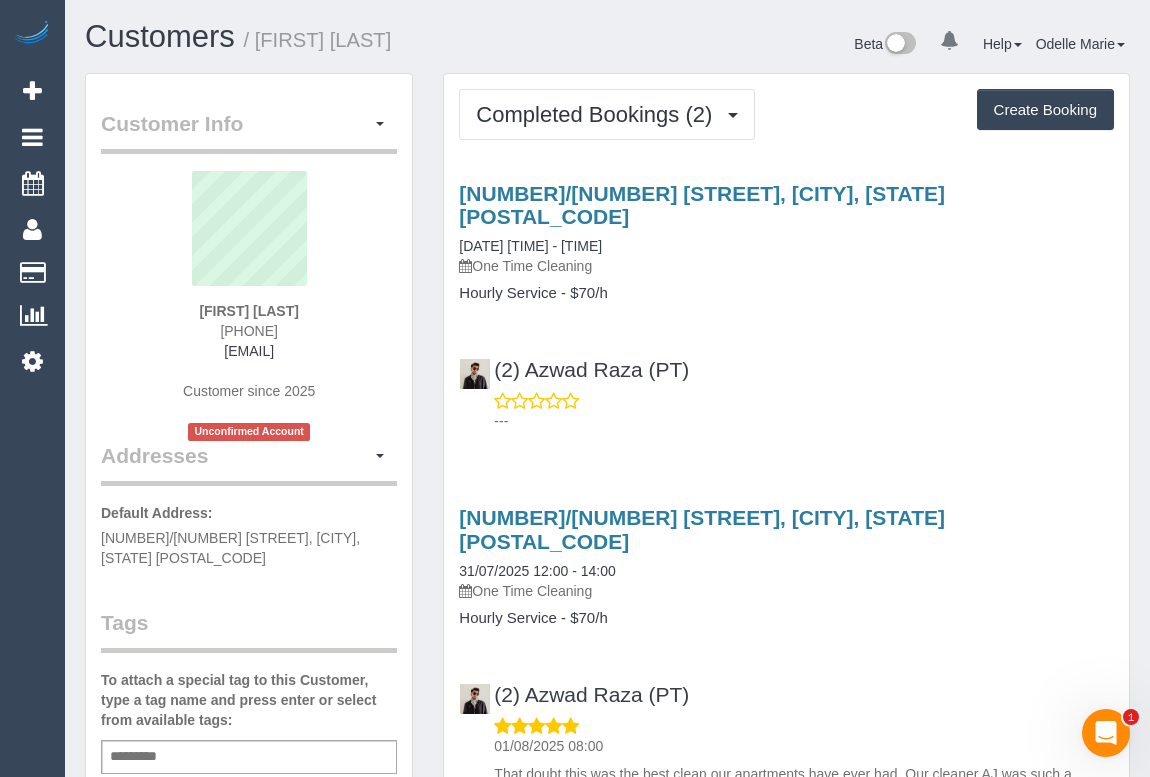 click on "(2) Azwad Raza (PT)
---" at bounding box center (786, 386) 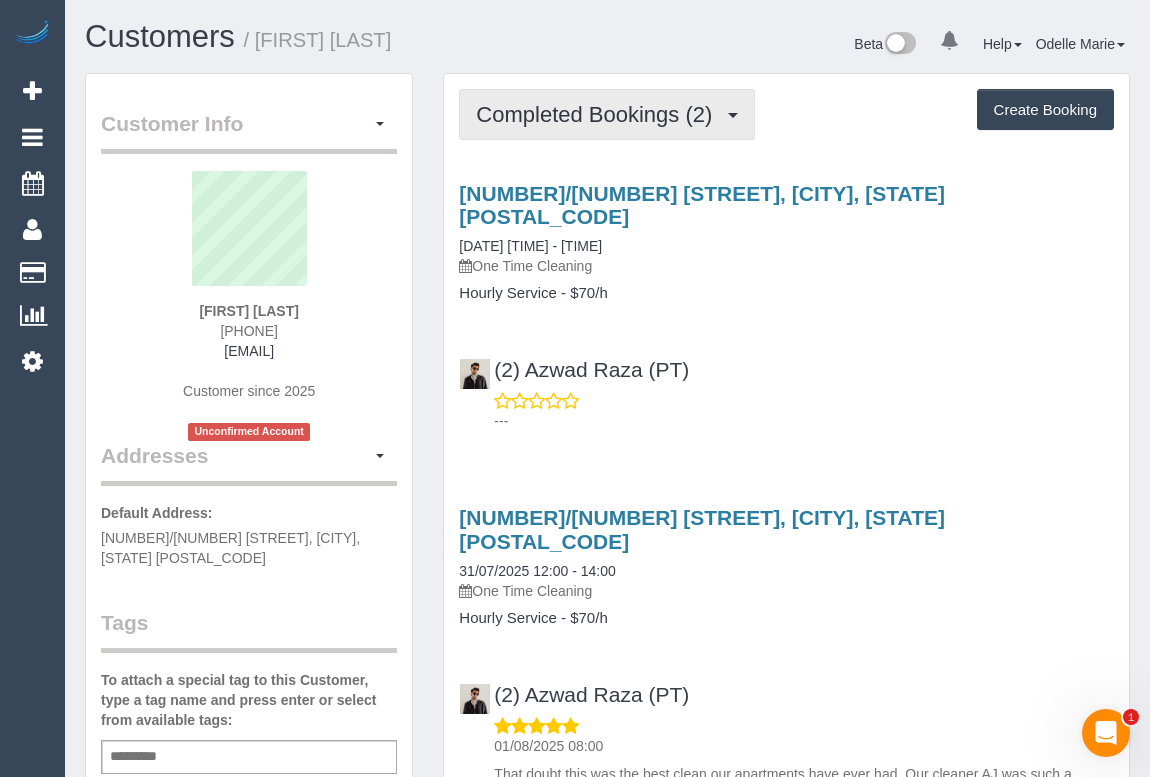 click on "Completed Bookings (2)" at bounding box center [599, 114] 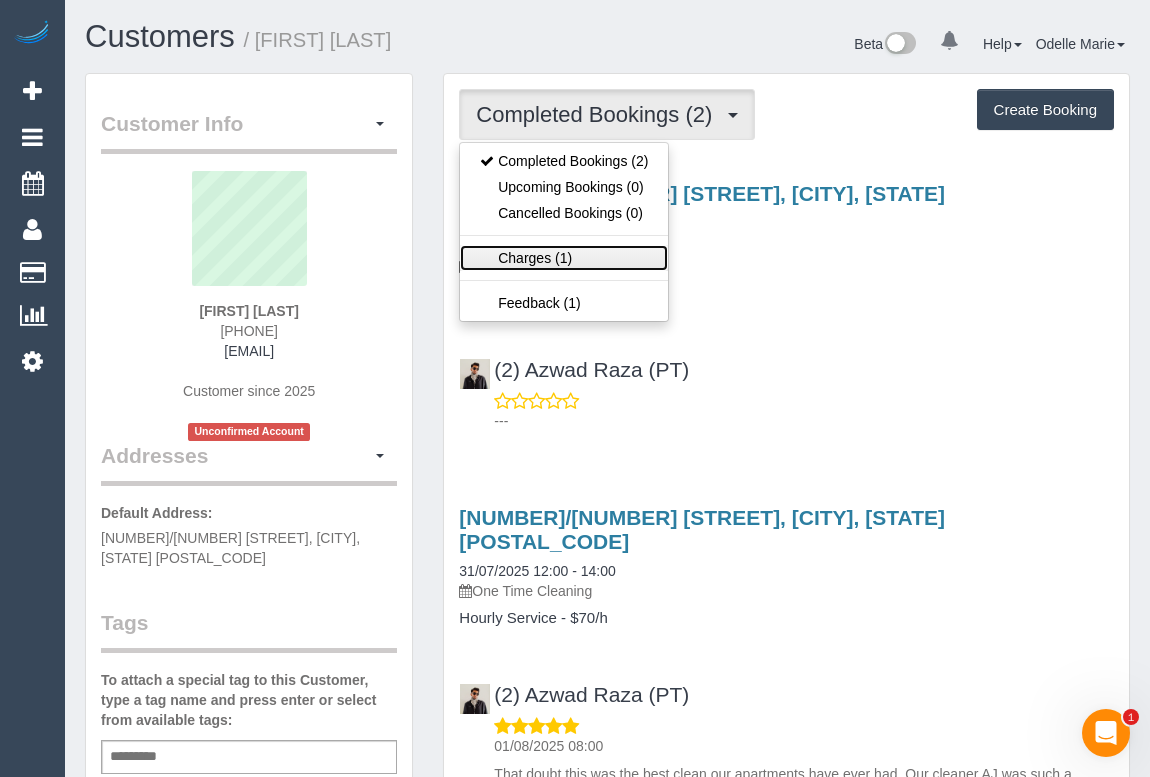 click on "Charges (1)" at bounding box center (564, 258) 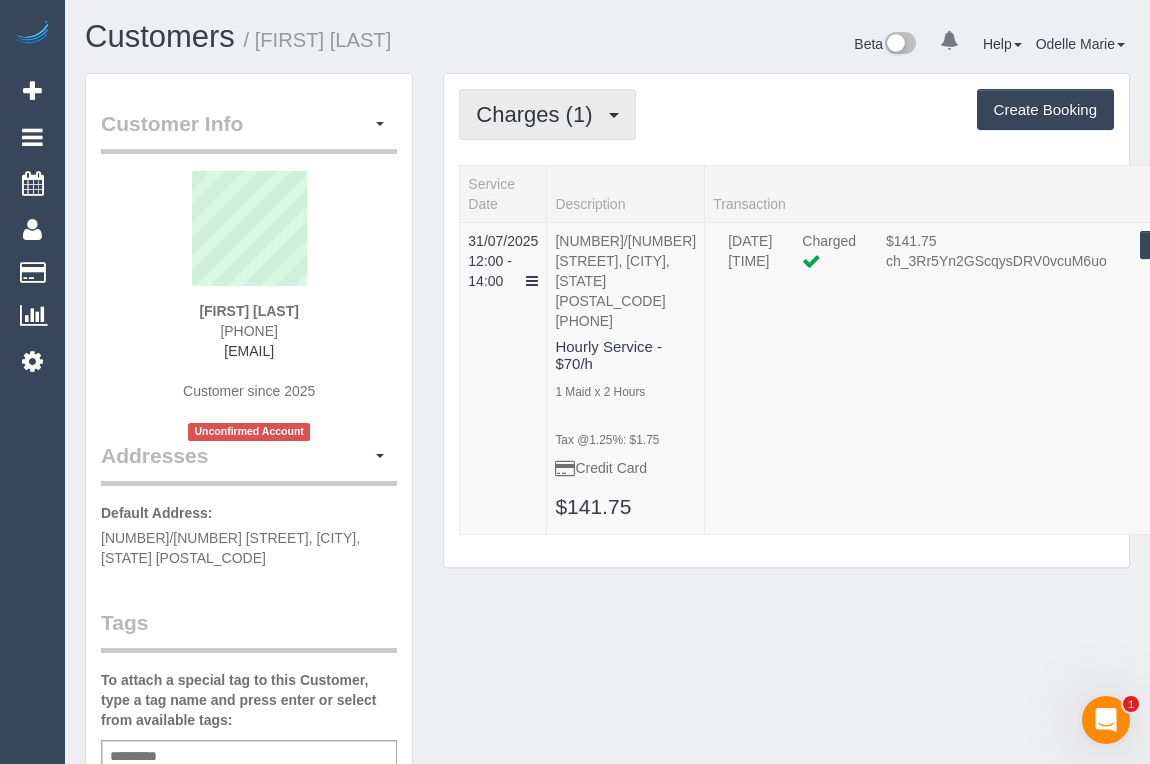 click on "Charges (1)" at bounding box center (539, 114) 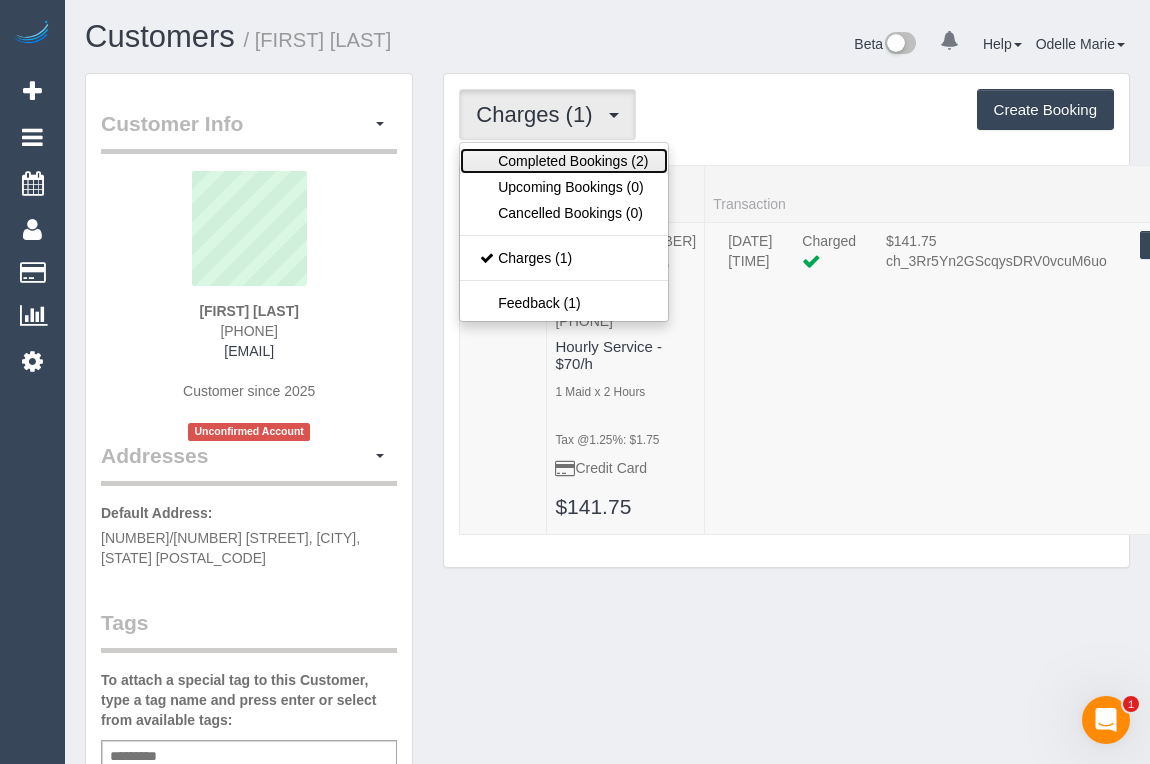 click on "Completed Bookings (2)" at bounding box center (564, 161) 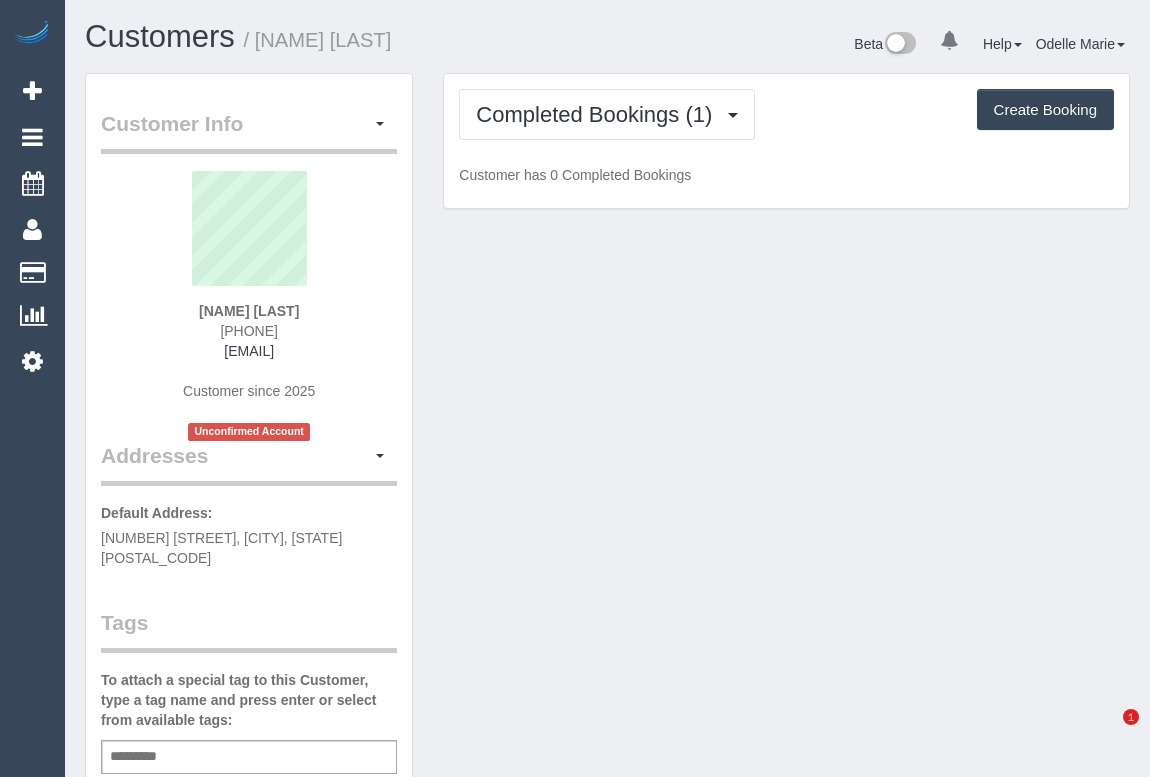 scroll, scrollTop: 0, scrollLeft: 0, axis: both 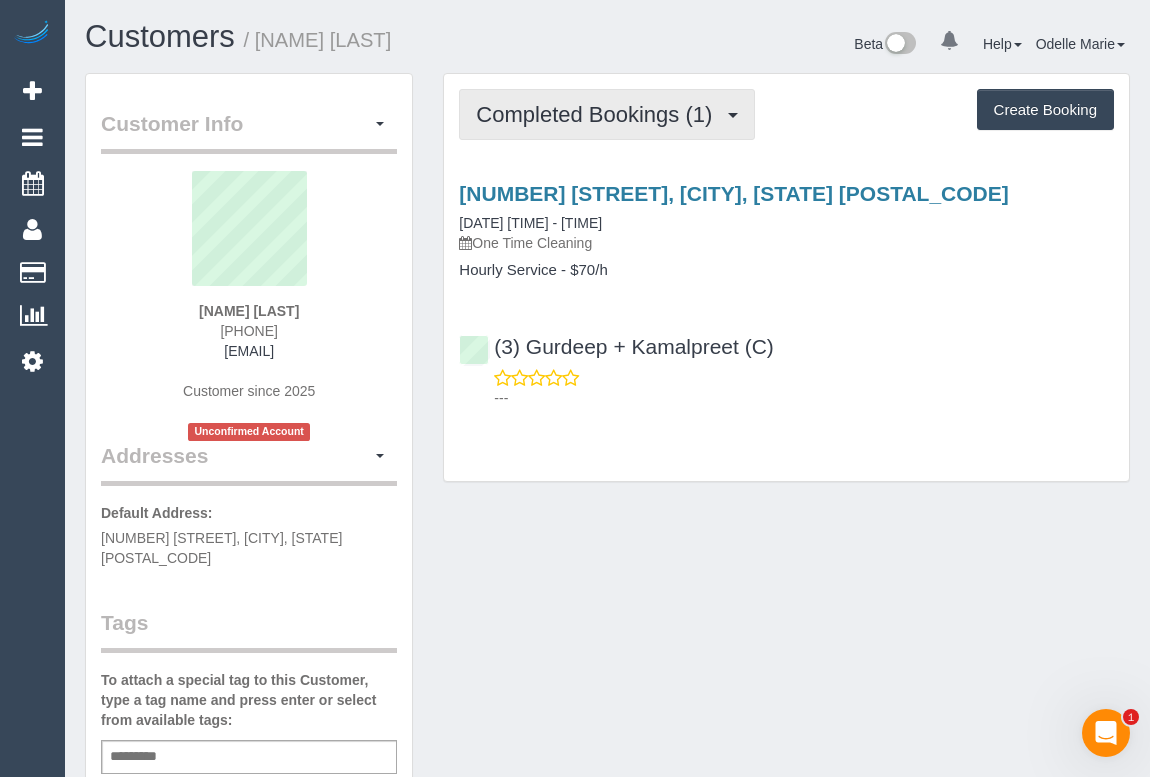 click on "Completed Bookings (1)" at bounding box center [607, 114] 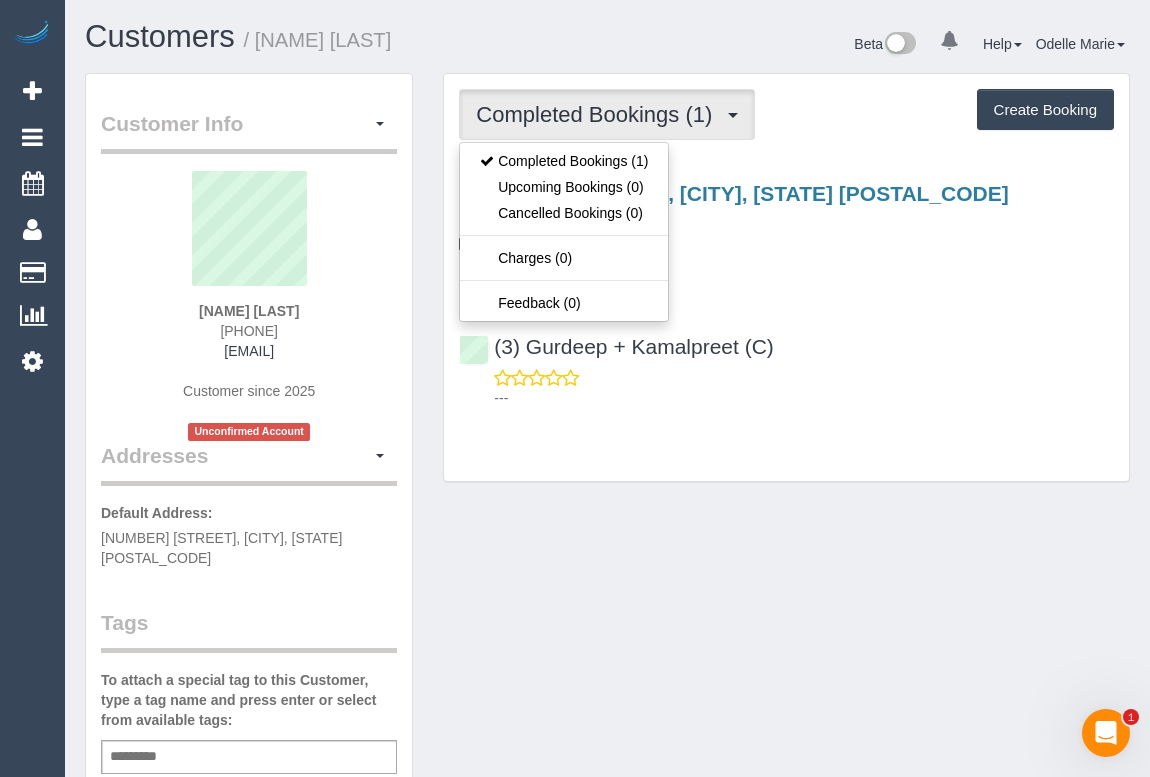 drag, startPoint x: 159, startPoint y: 343, endPoint x: 323, endPoint y: 347, distance: 164.04877 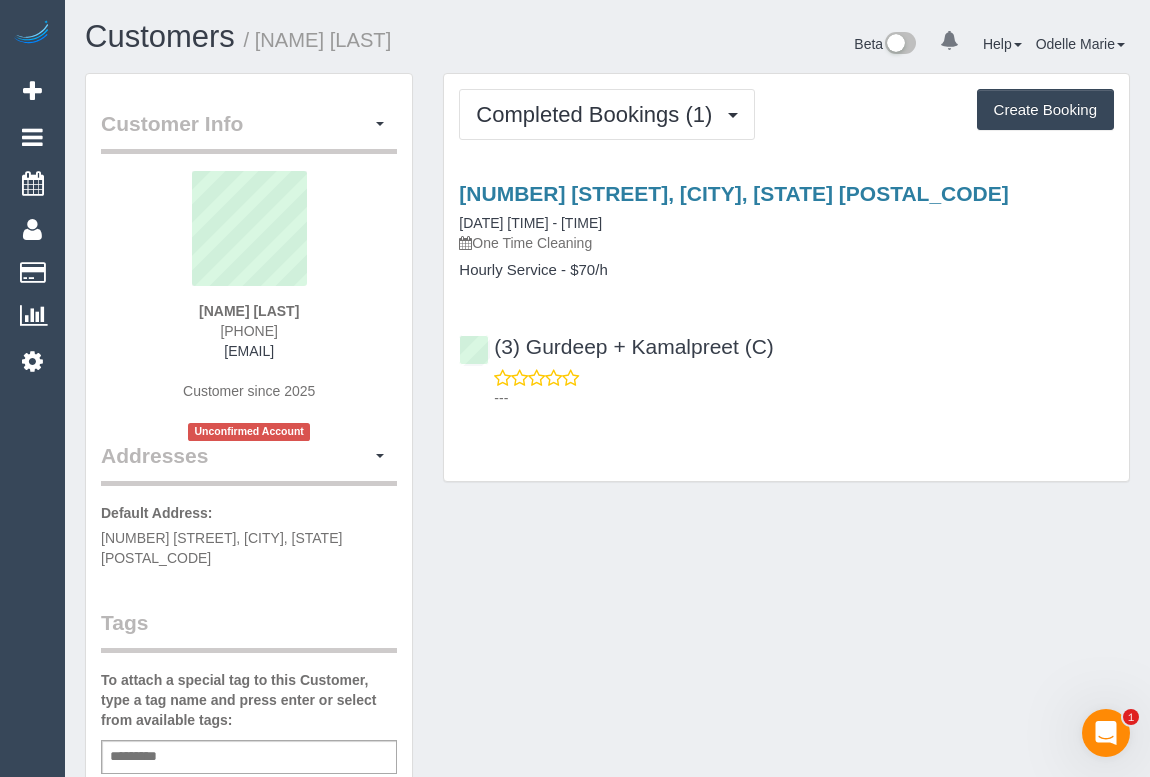 copy on "zen_8t@yahoo.com.au" 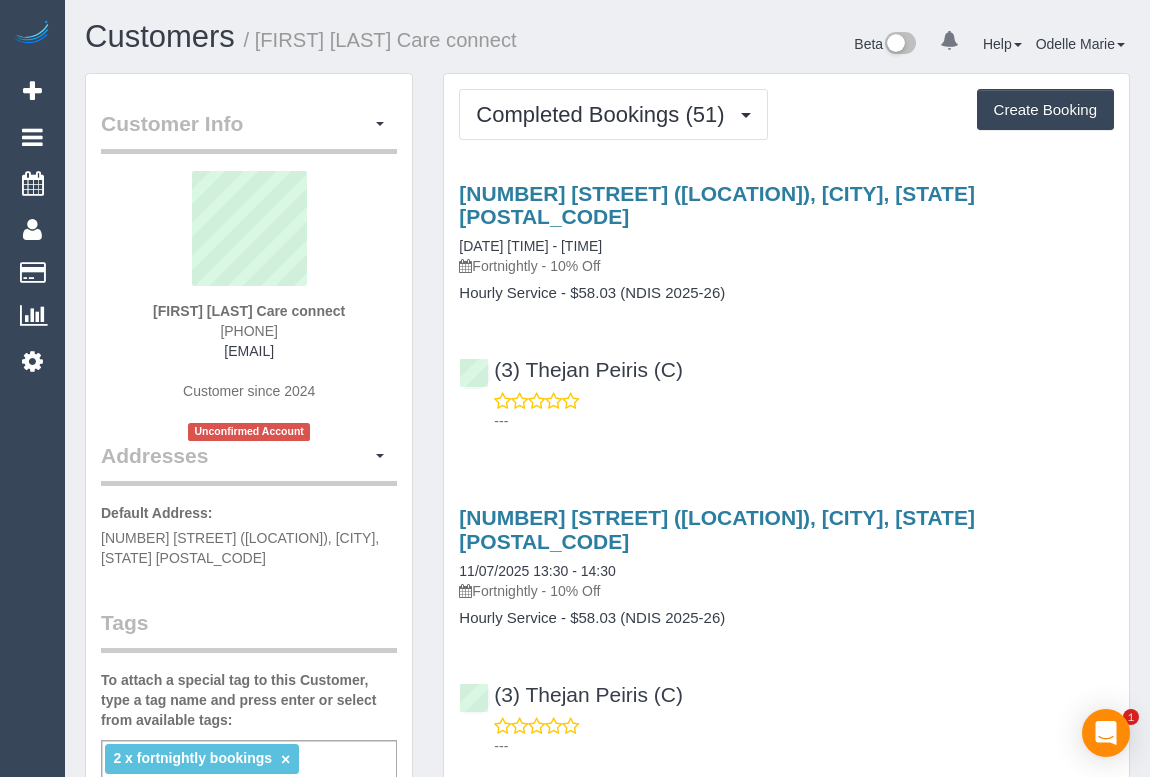 scroll, scrollTop: 0, scrollLeft: 0, axis: both 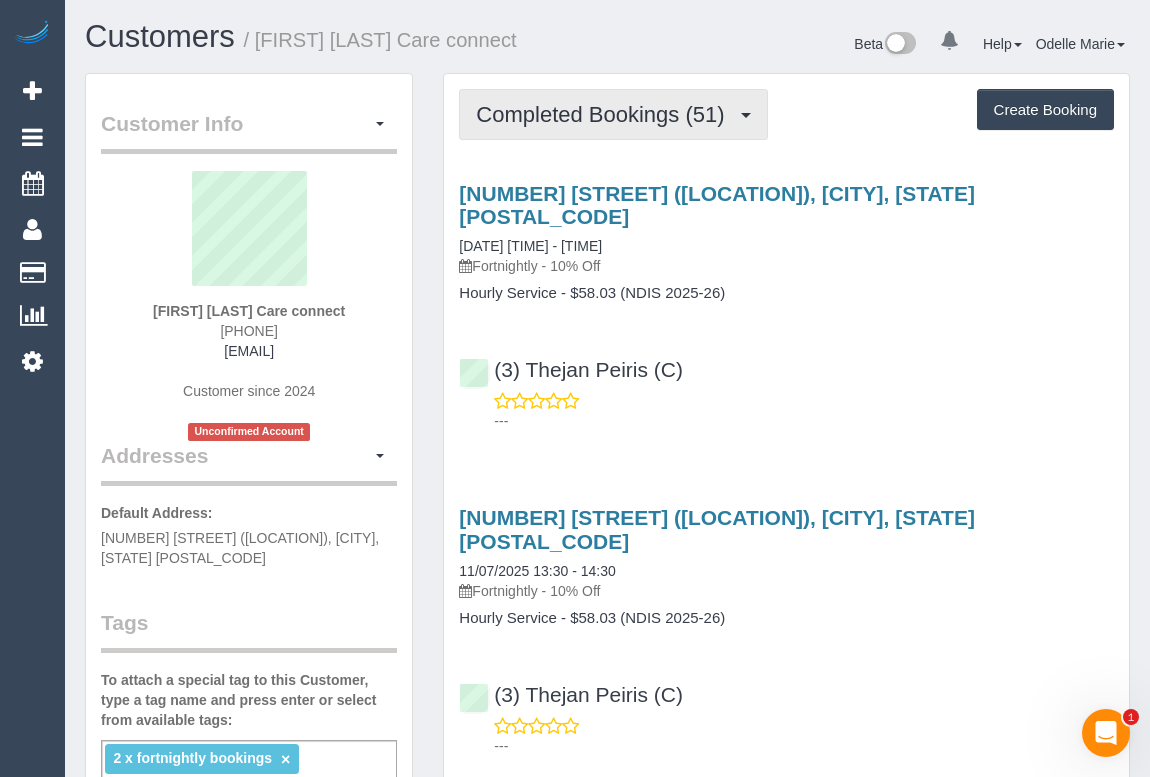 click on "Completed Bookings (51)" at bounding box center [605, 114] 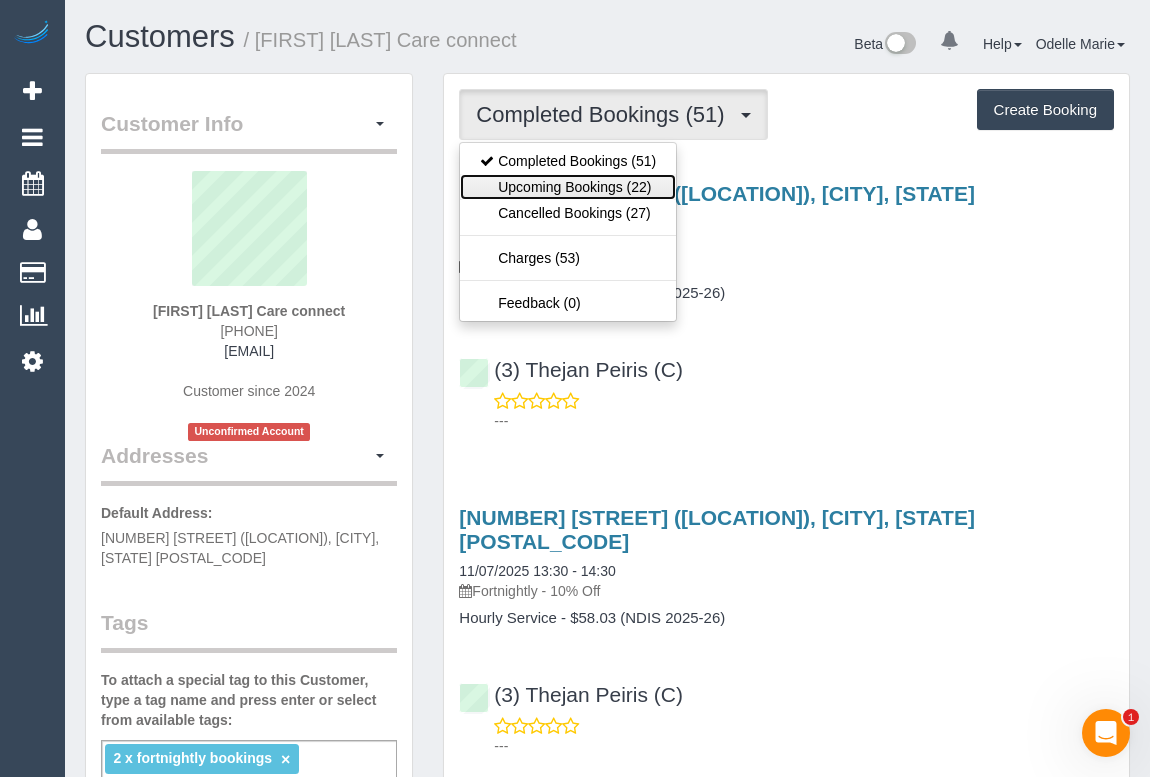 click on "Upcoming Bookings (22)" at bounding box center (568, 187) 